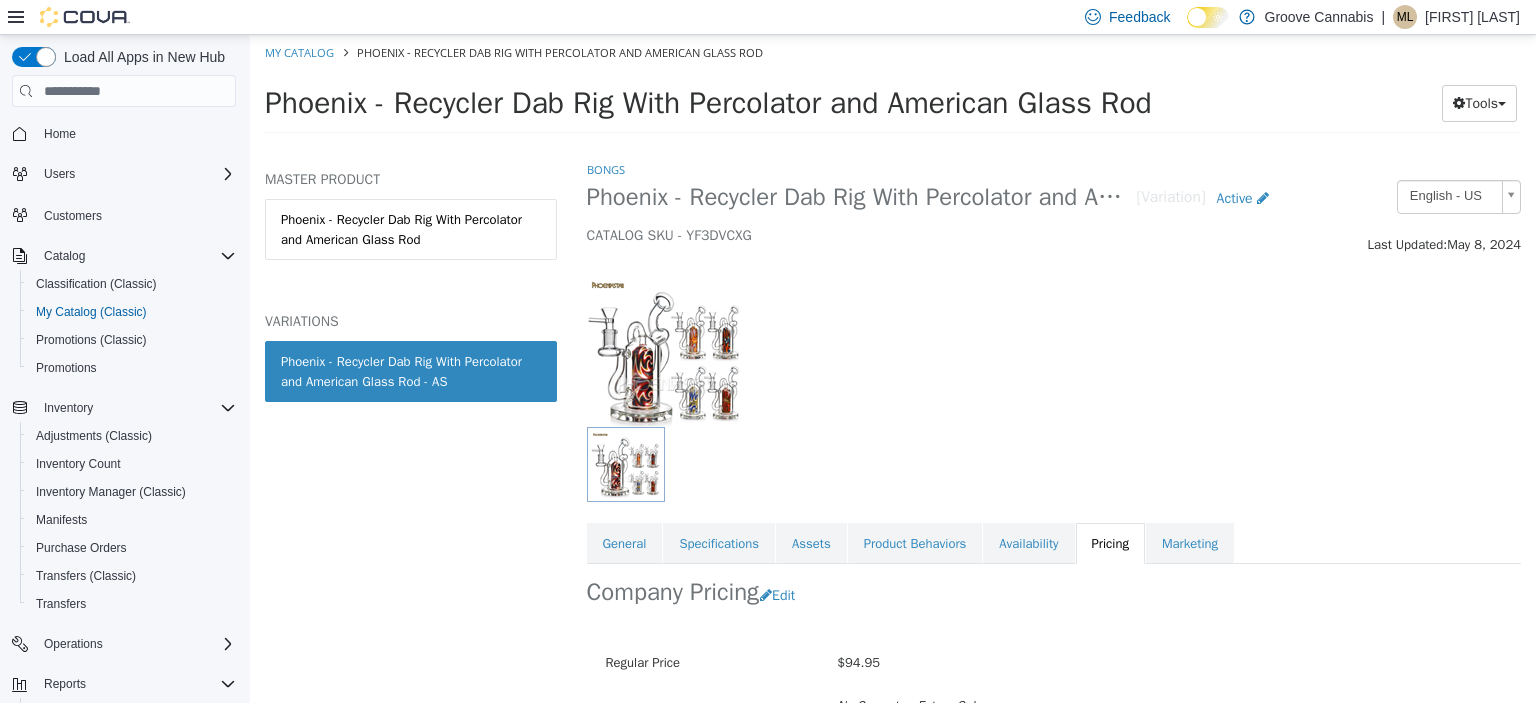 scroll, scrollTop: 0, scrollLeft: 0, axis: both 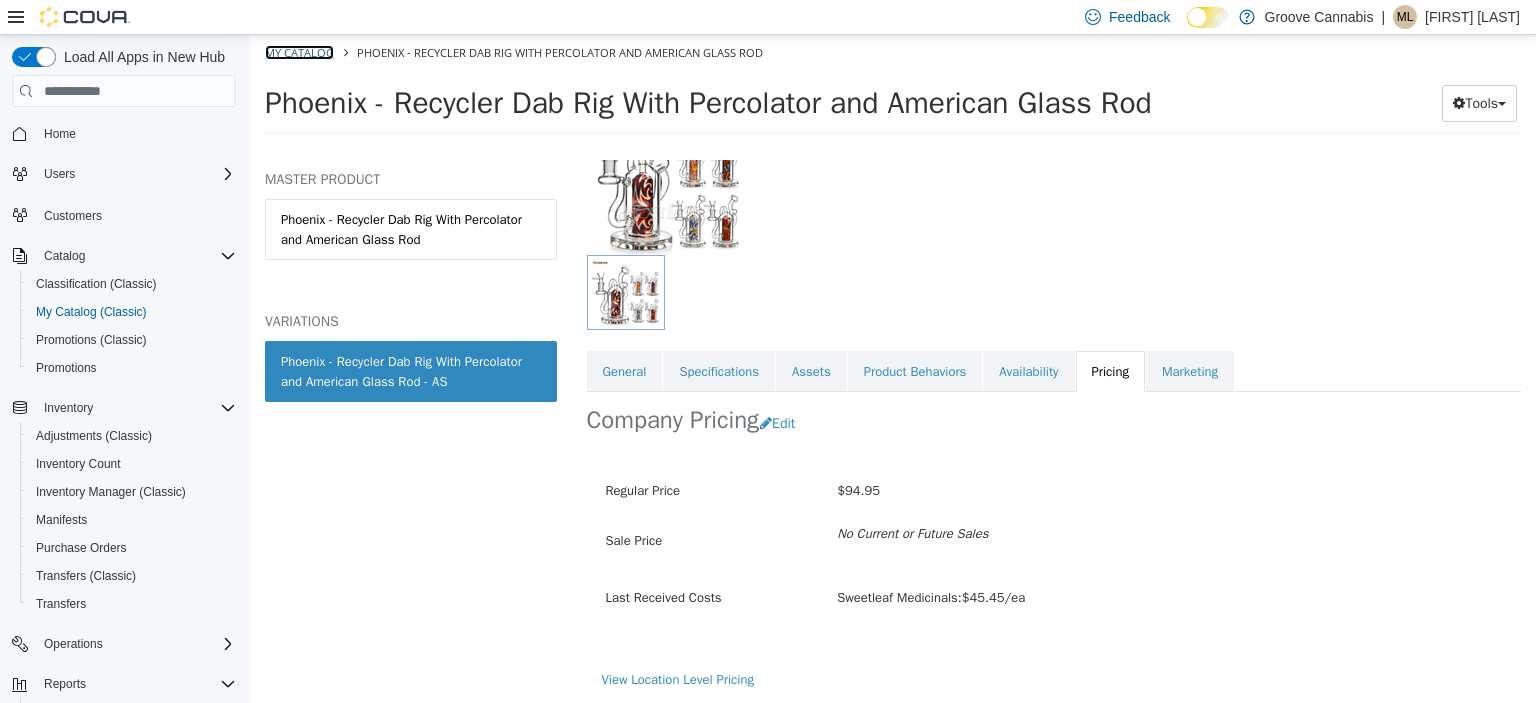 click on "My Catalog" at bounding box center (299, 52) 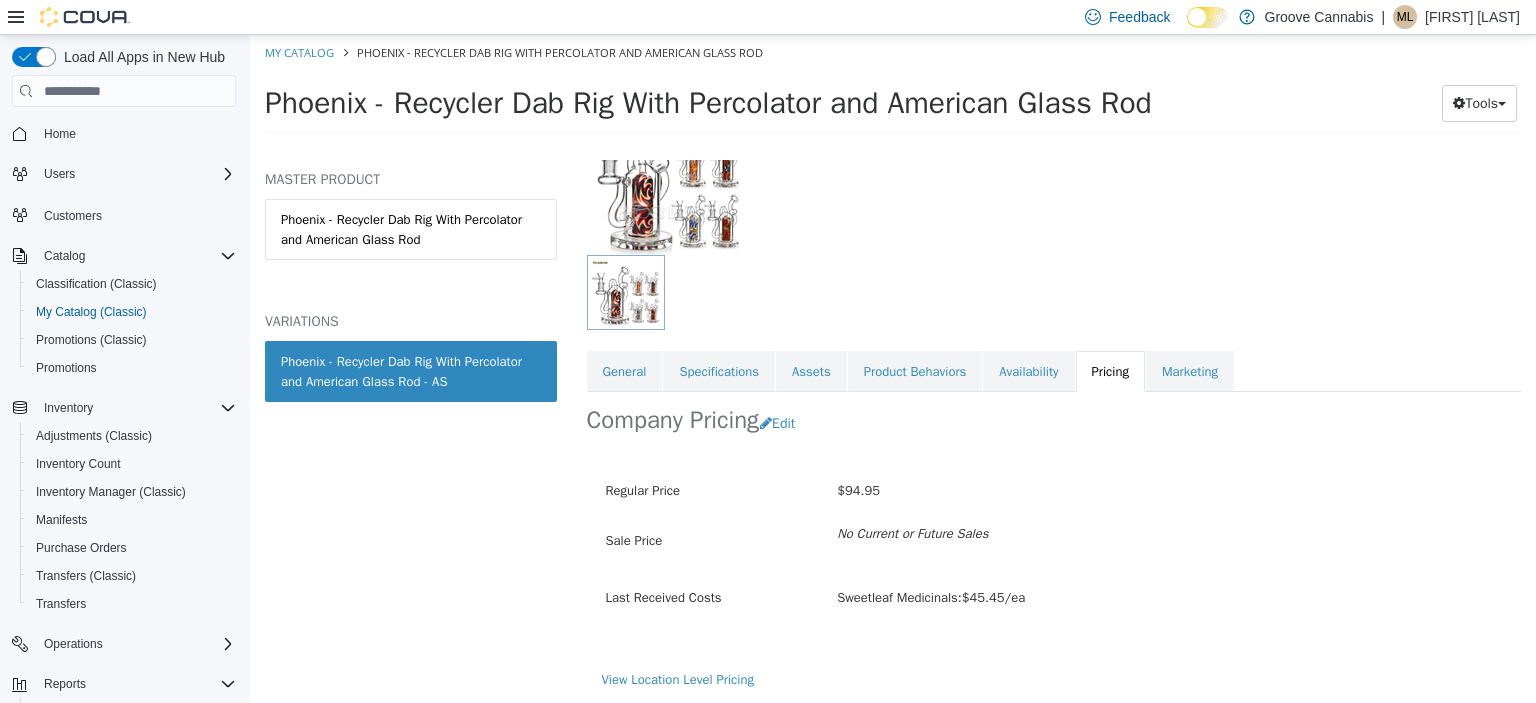 select on "**********" 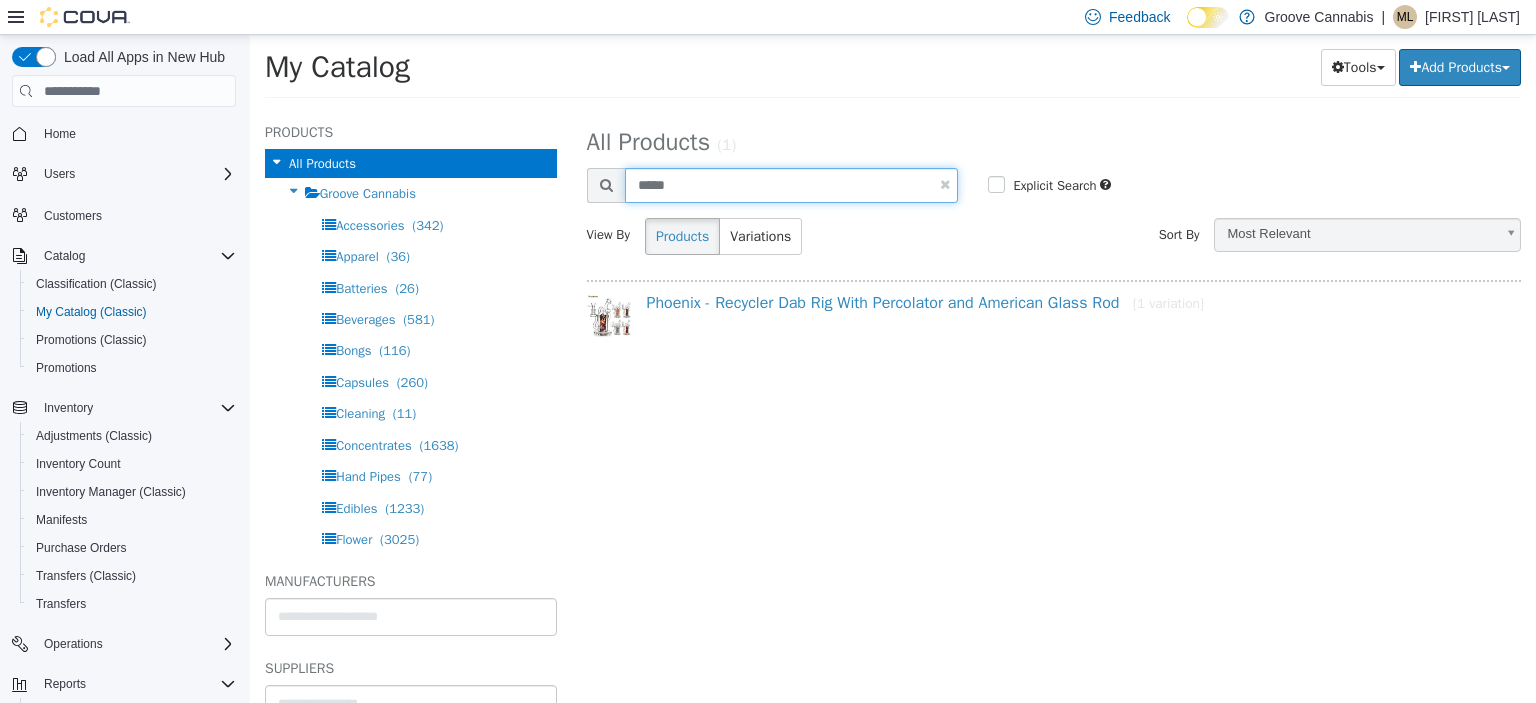drag, startPoint x: 689, startPoint y: 195, endPoint x: 604, endPoint y: 198, distance: 85.052925 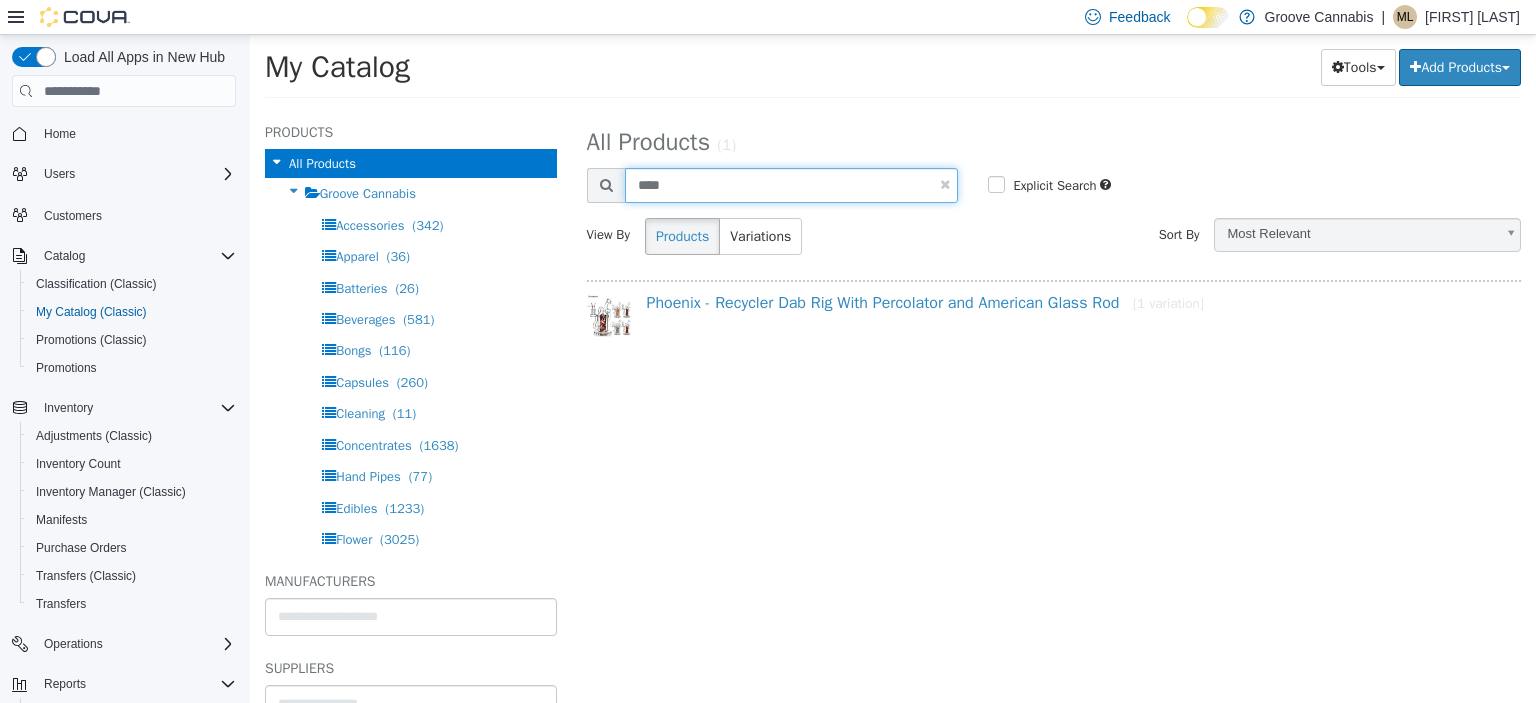 type on "****" 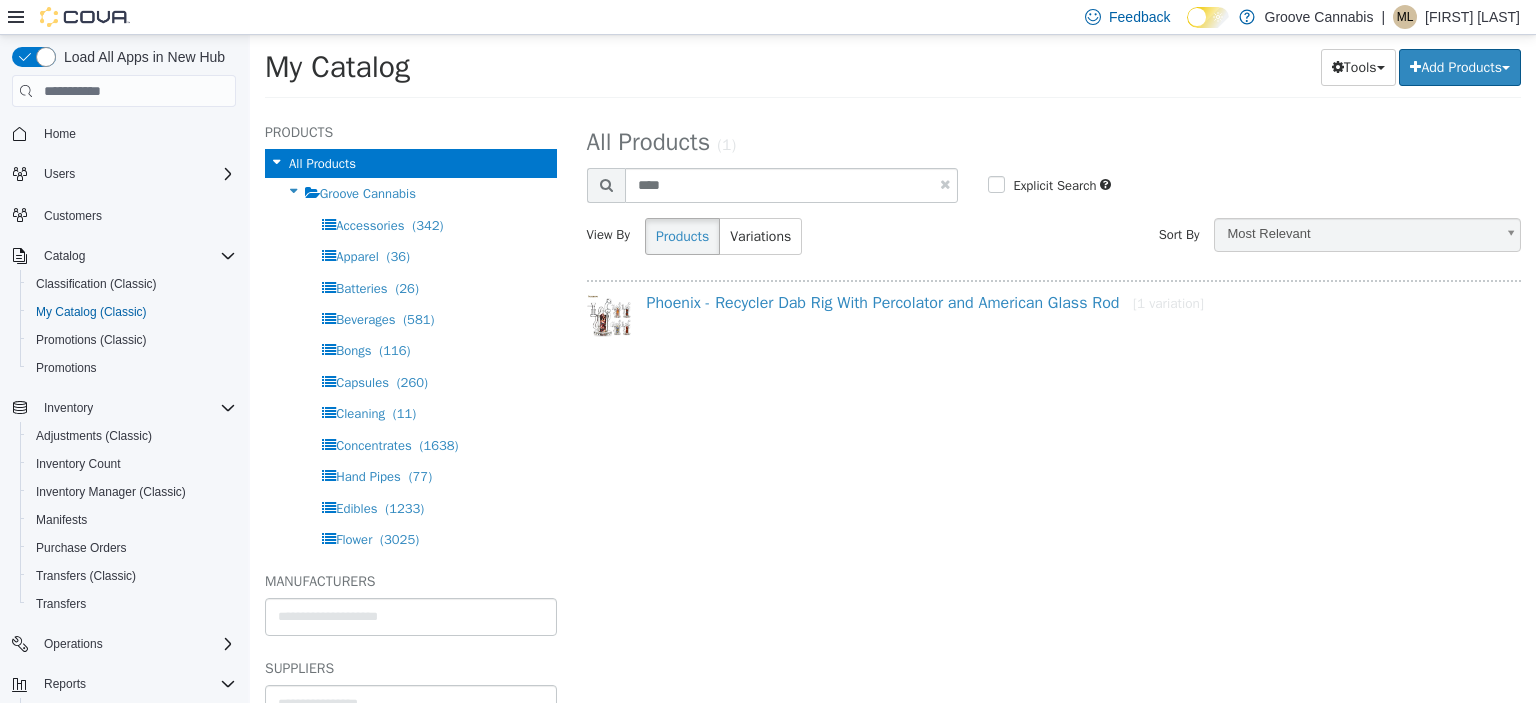 select on "**********" 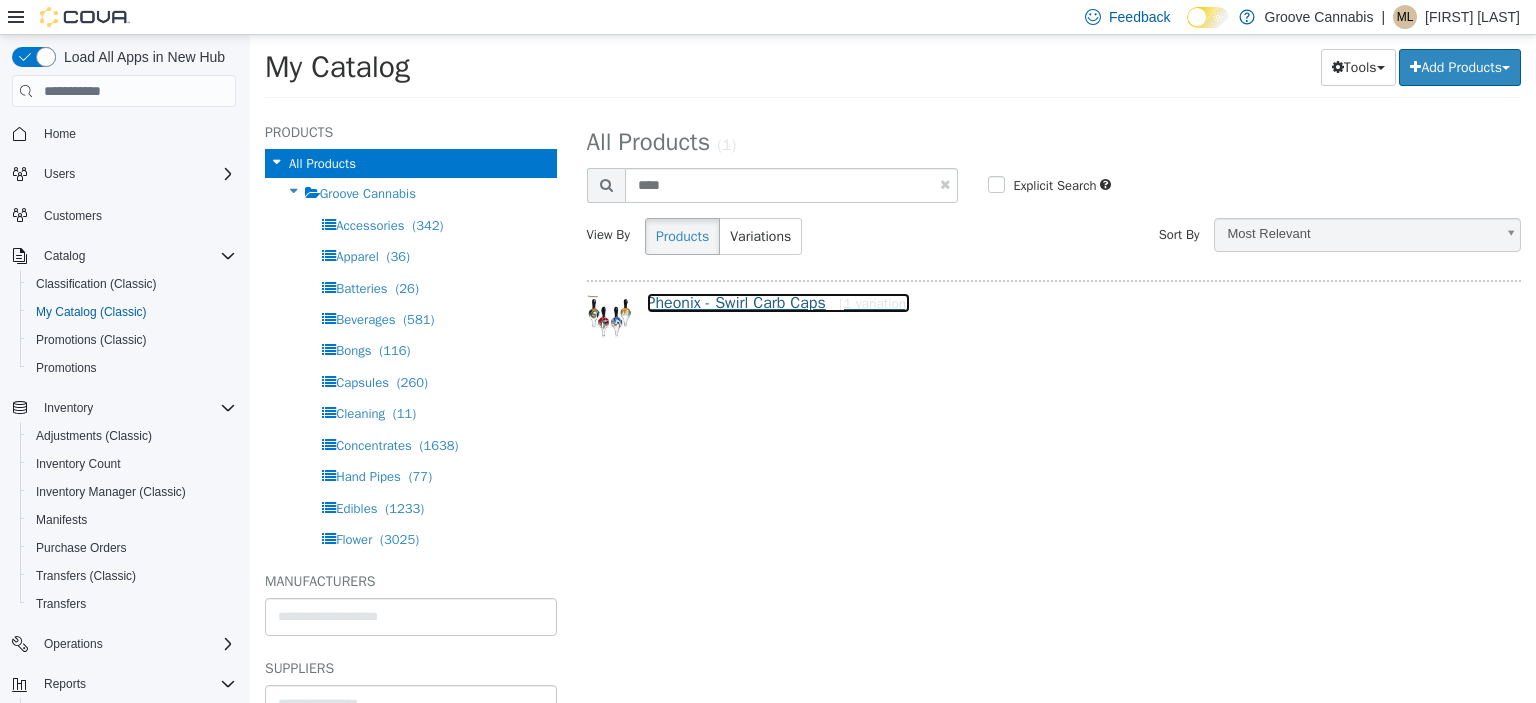 click on "Pheonix - Swirl Carb Caps
[1 variation]" at bounding box center [779, 303] 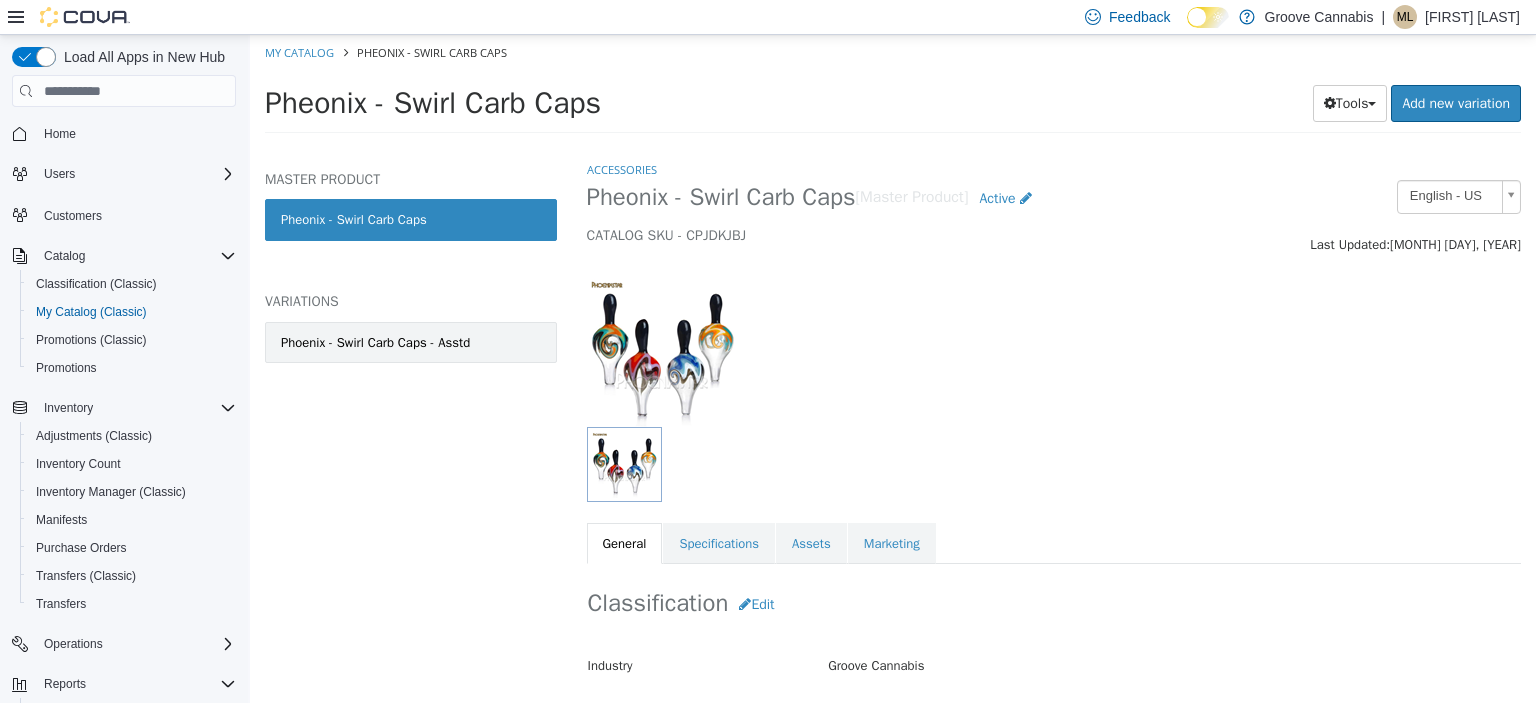 click on "Phoenix - Swirl Carb Caps - Asstd" at bounding box center (375, 343) 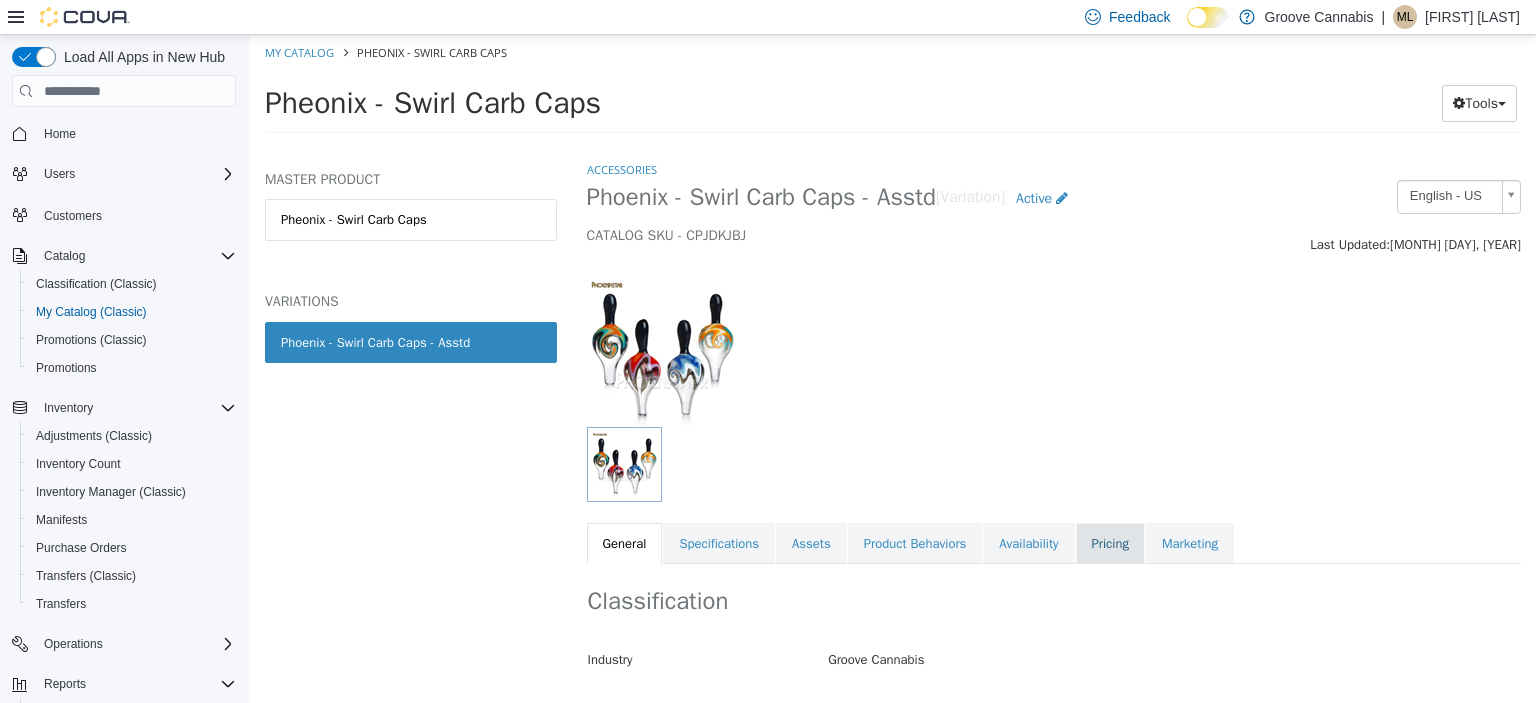 click on "Pricing" at bounding box center (1110, 544) 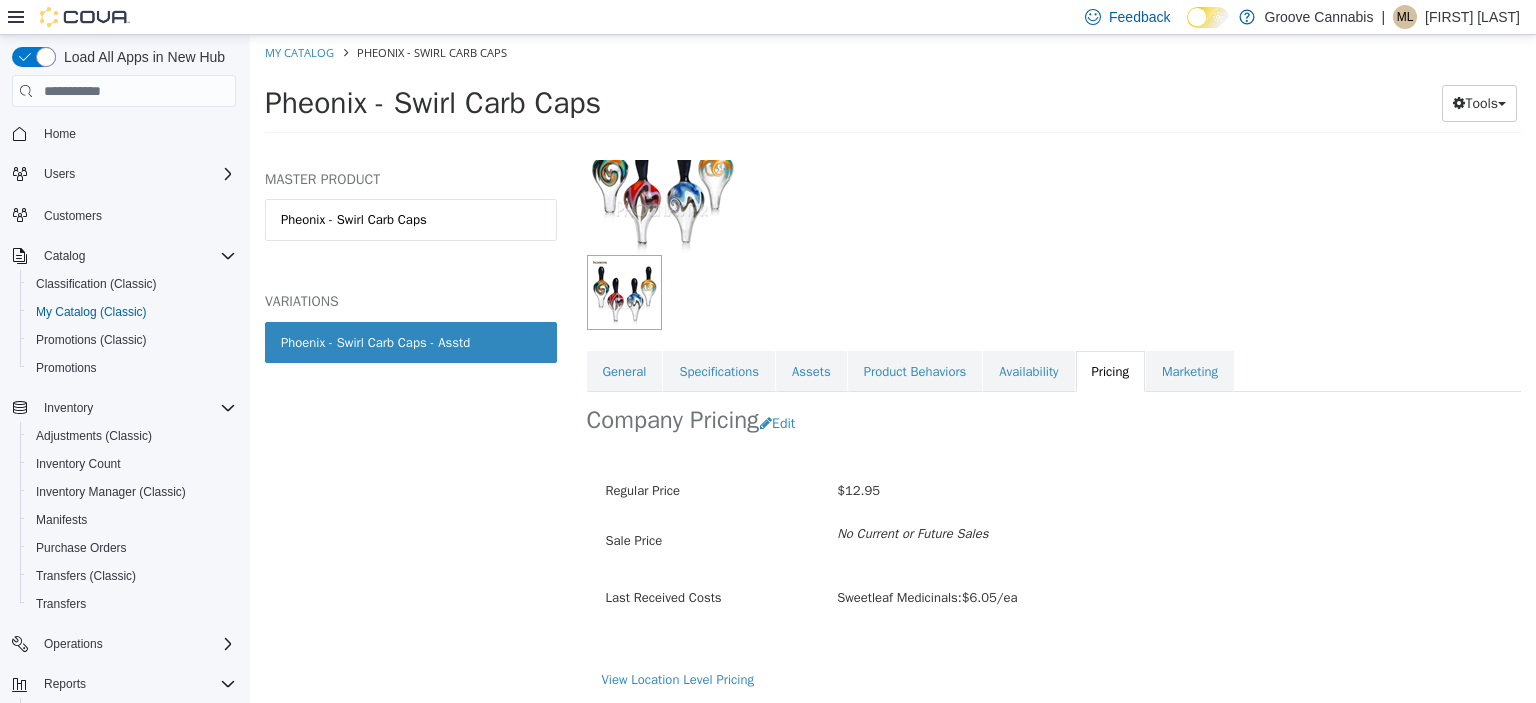 scroll, scrollTop: 171, scrollLeft: 0, axis: vertical 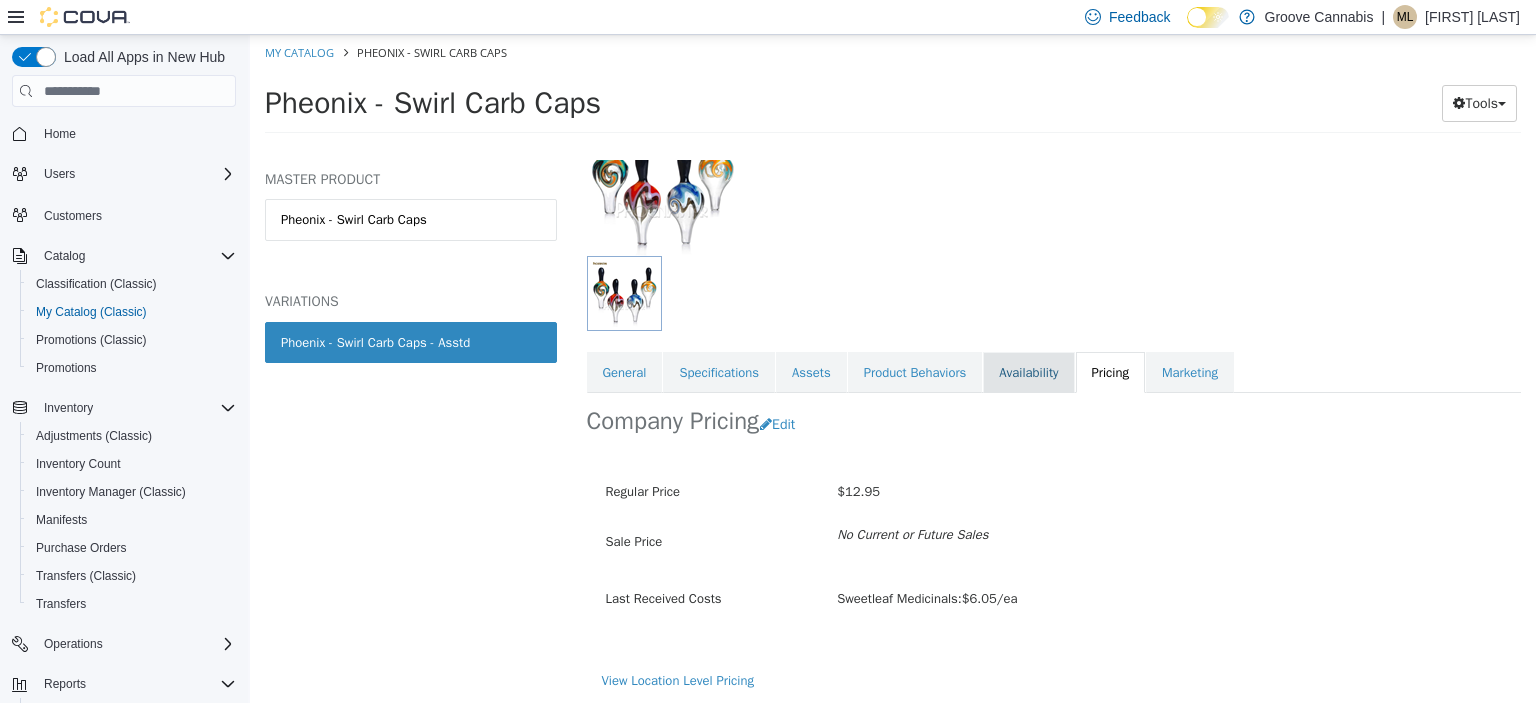 click on "Availability" at bounding box center (1028, 373) 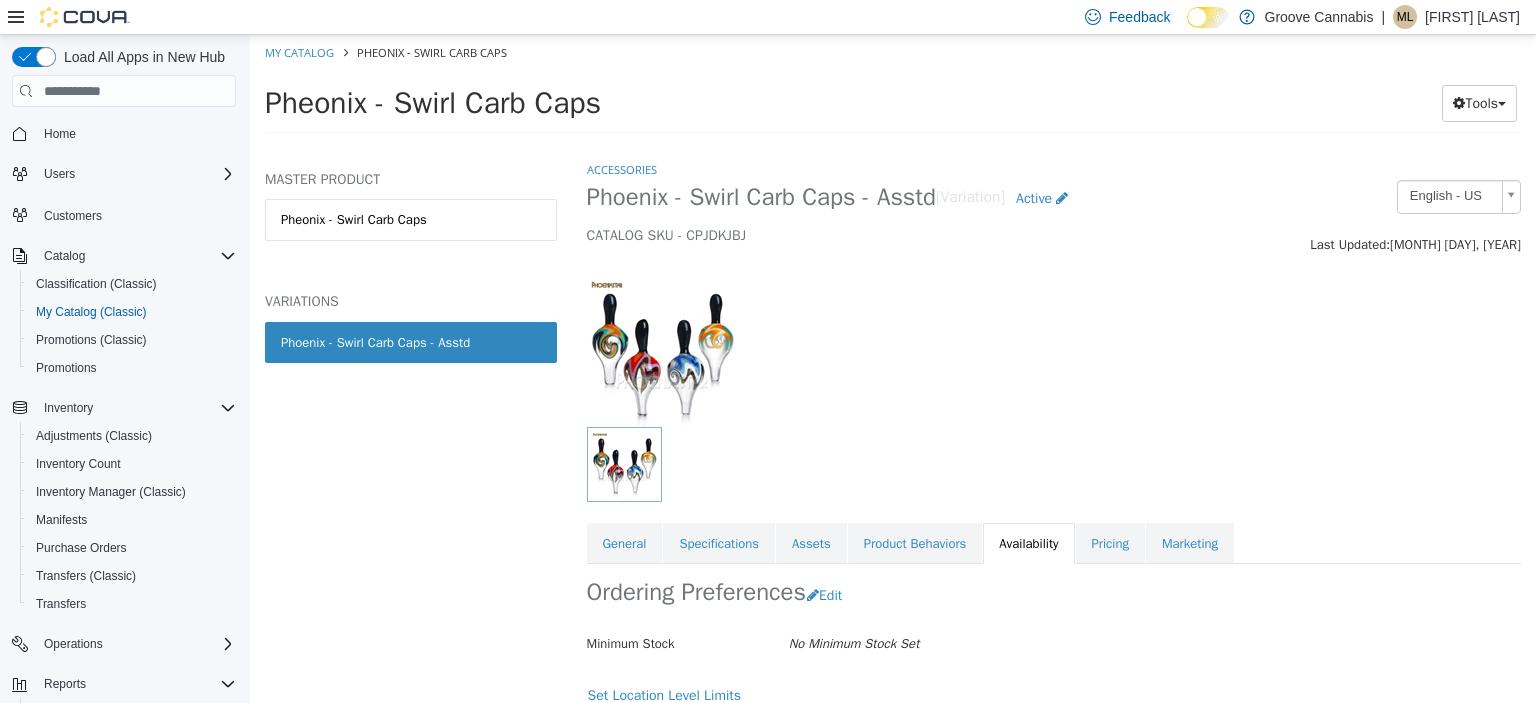 scroll, scrollTop: 196, scrollLeft: 0, axis: vertical 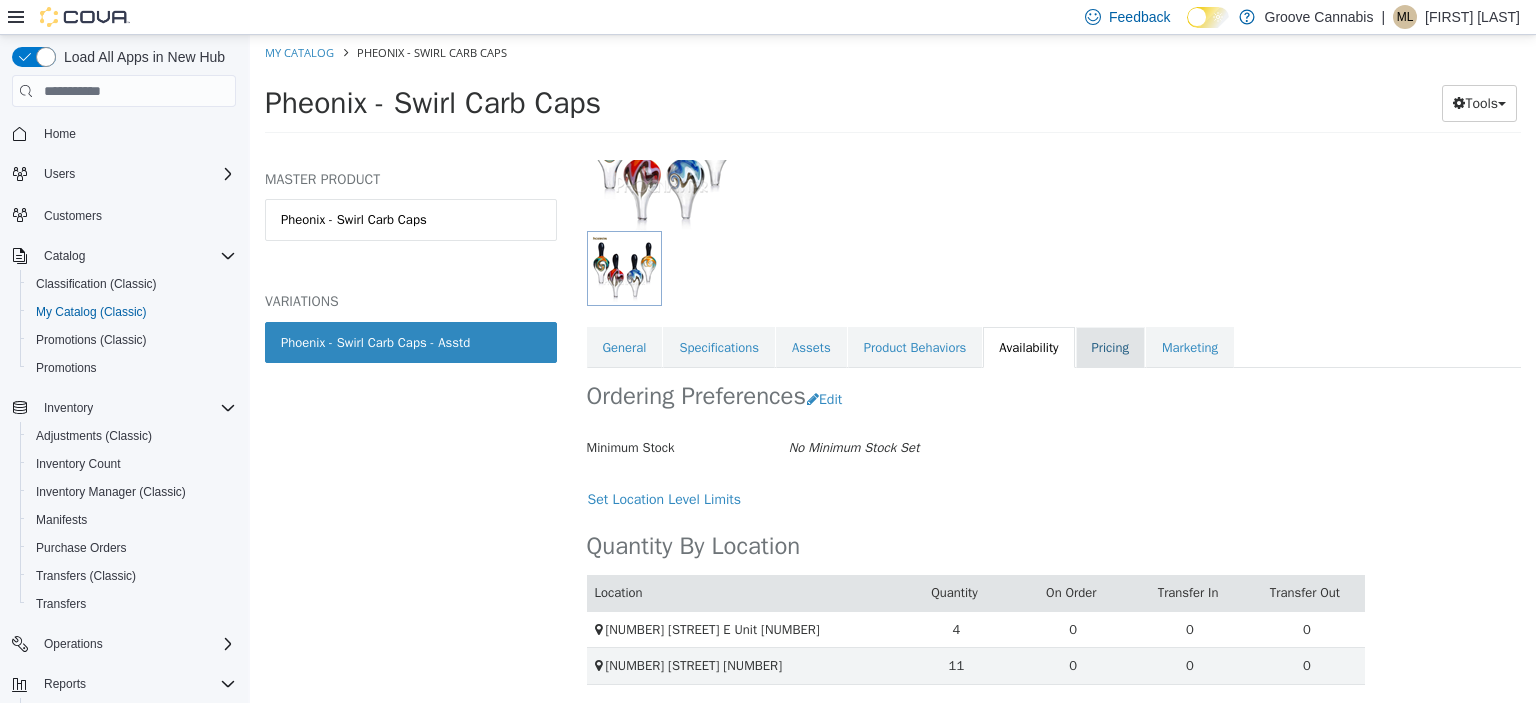 click on "Pricing" at bounding box center (1110, 348) 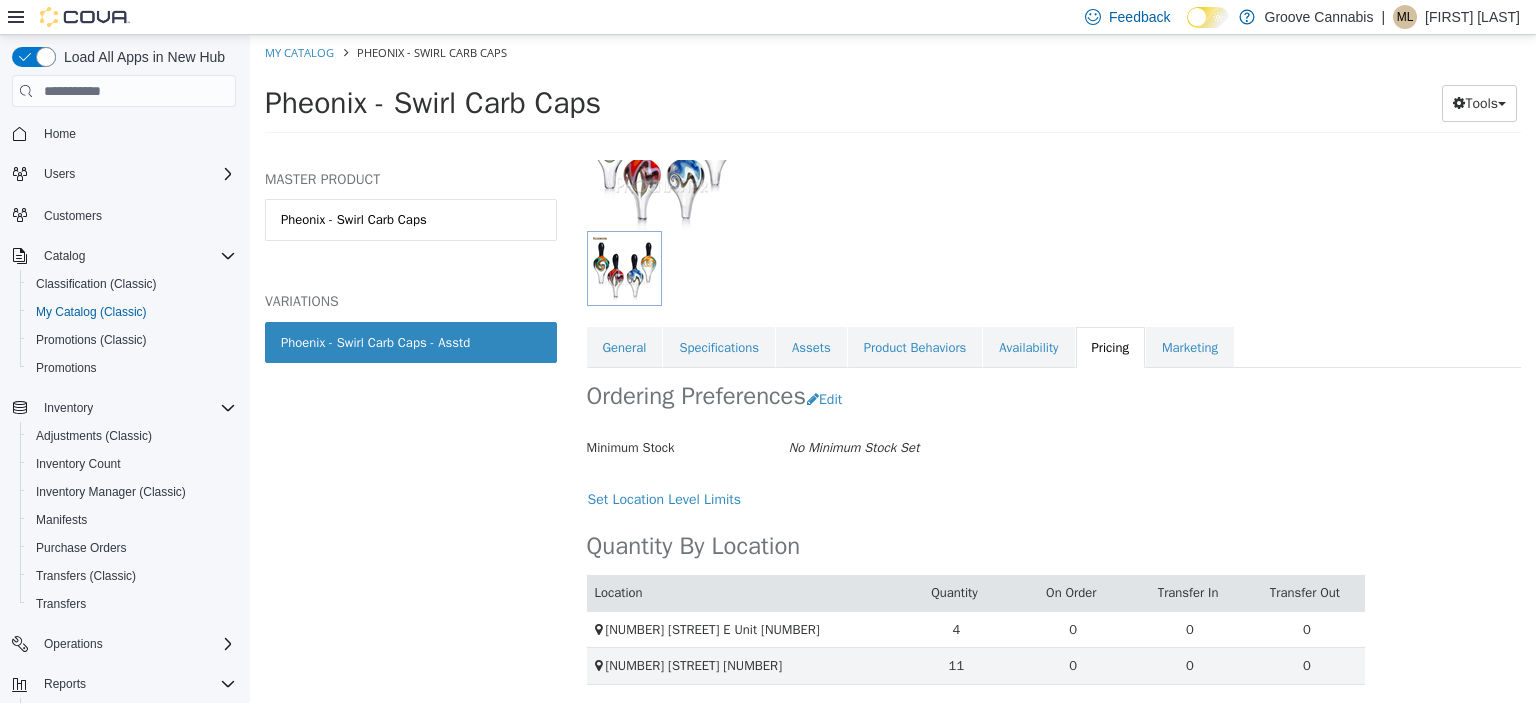 scroll, scrollTop: 172, scrollLeft: 0, axis: vertical 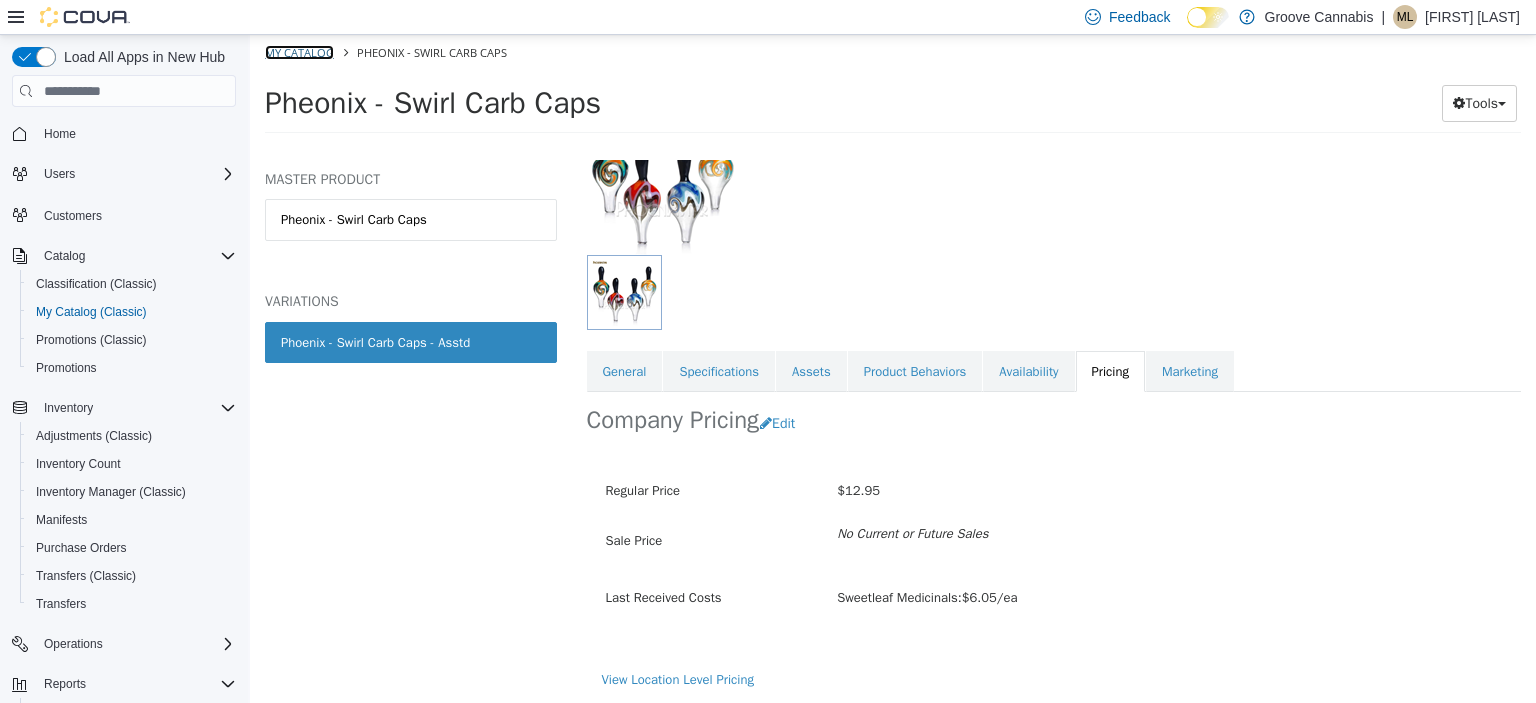 click on "My Catalog" at bounding box center (299, 52) 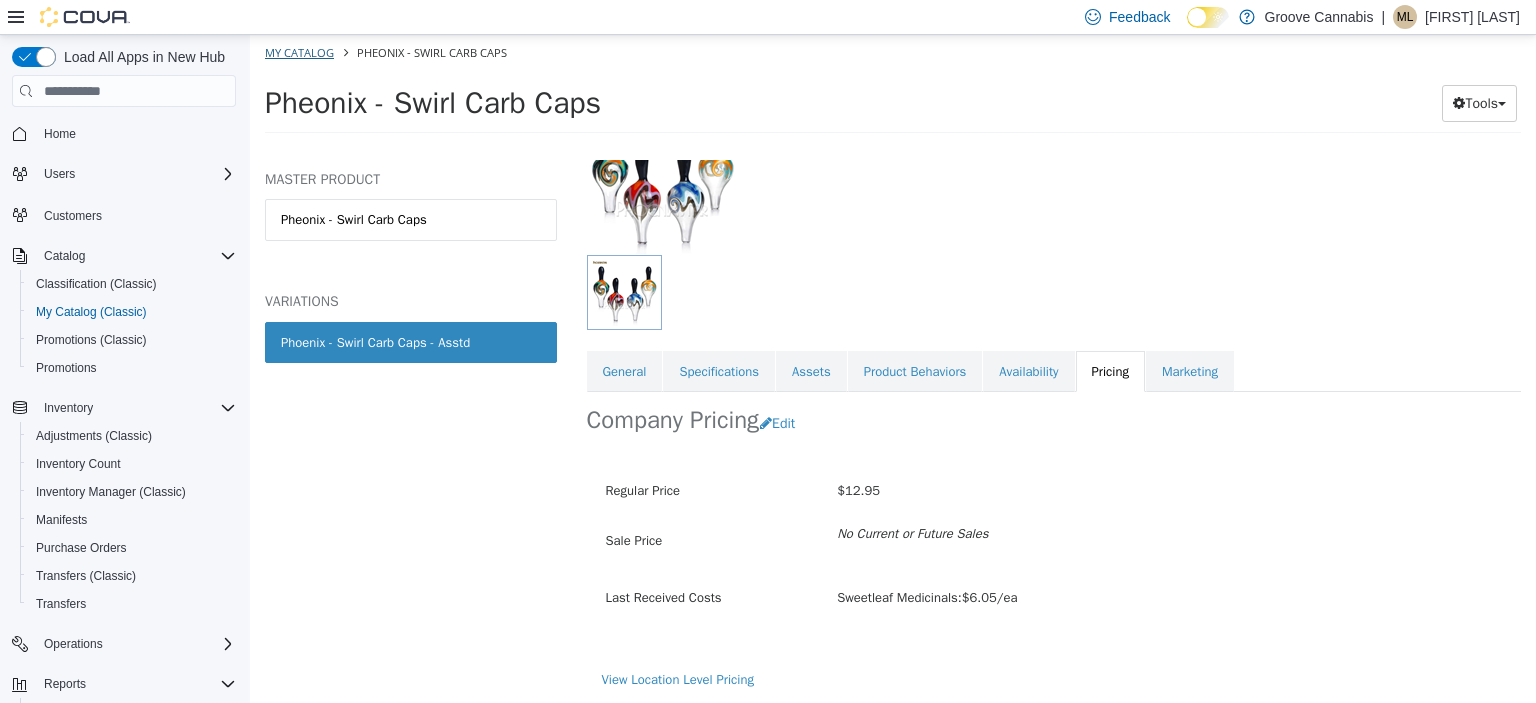 select on "**********" 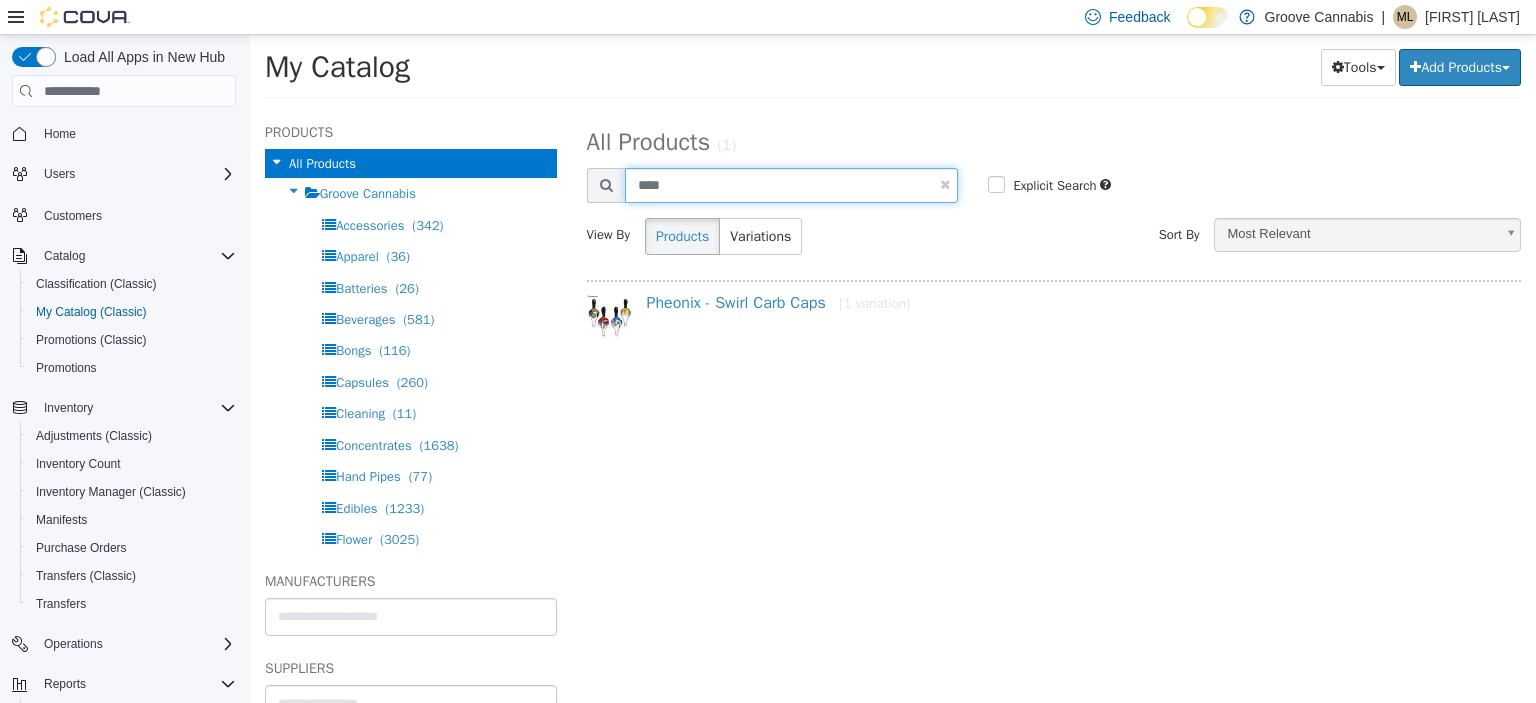 drag, startPoint x: 675, startPoint y: 180, endPoint x: 587, endPoint y: 194, distance: 89.106674 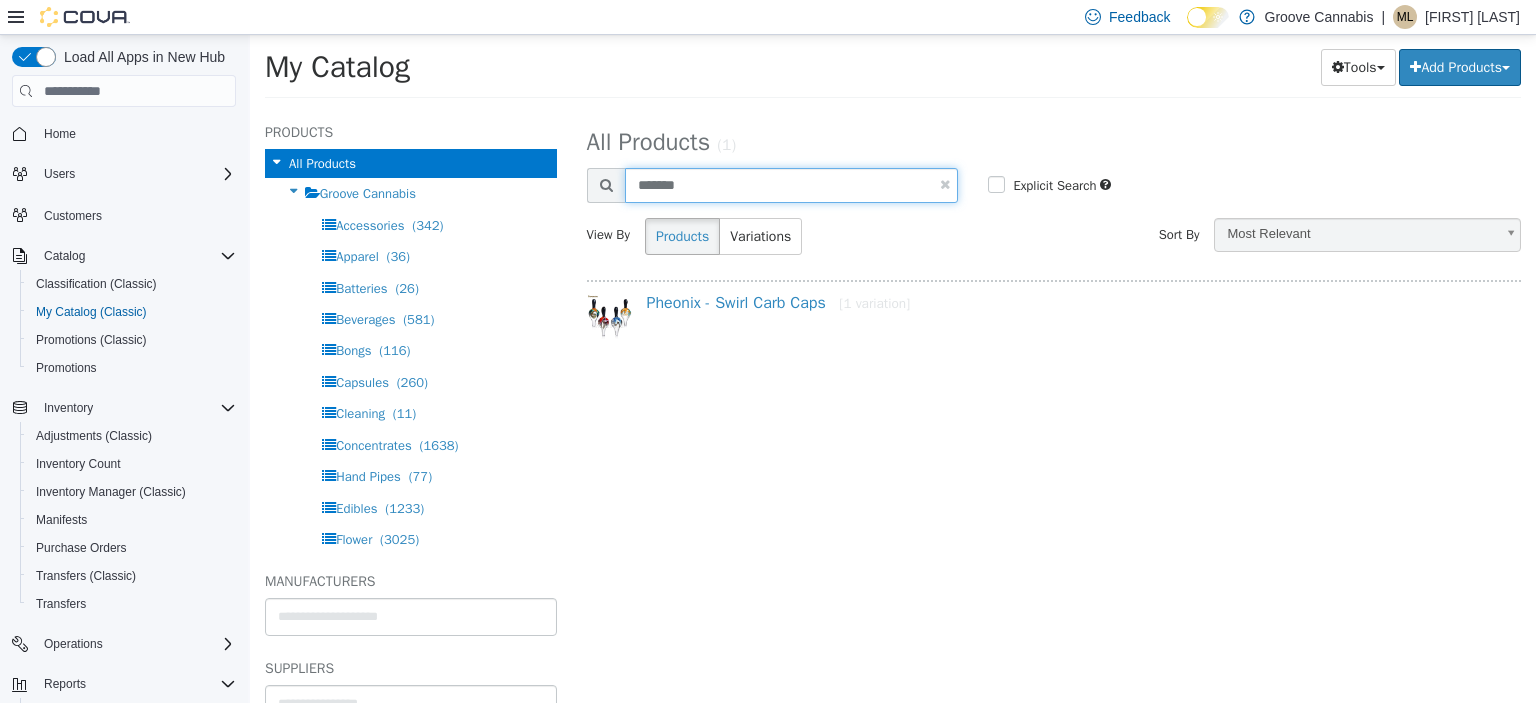 type on "*******" 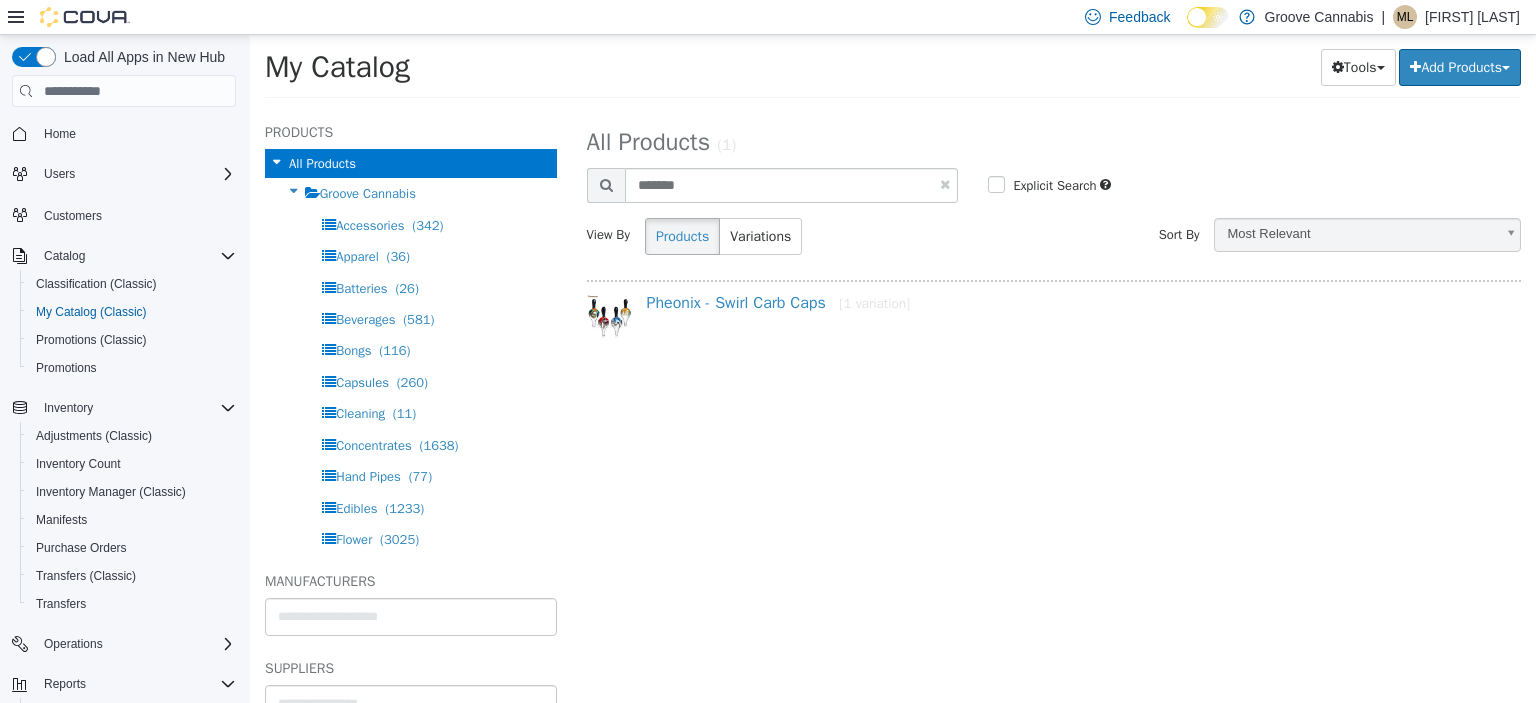 select on "**********" 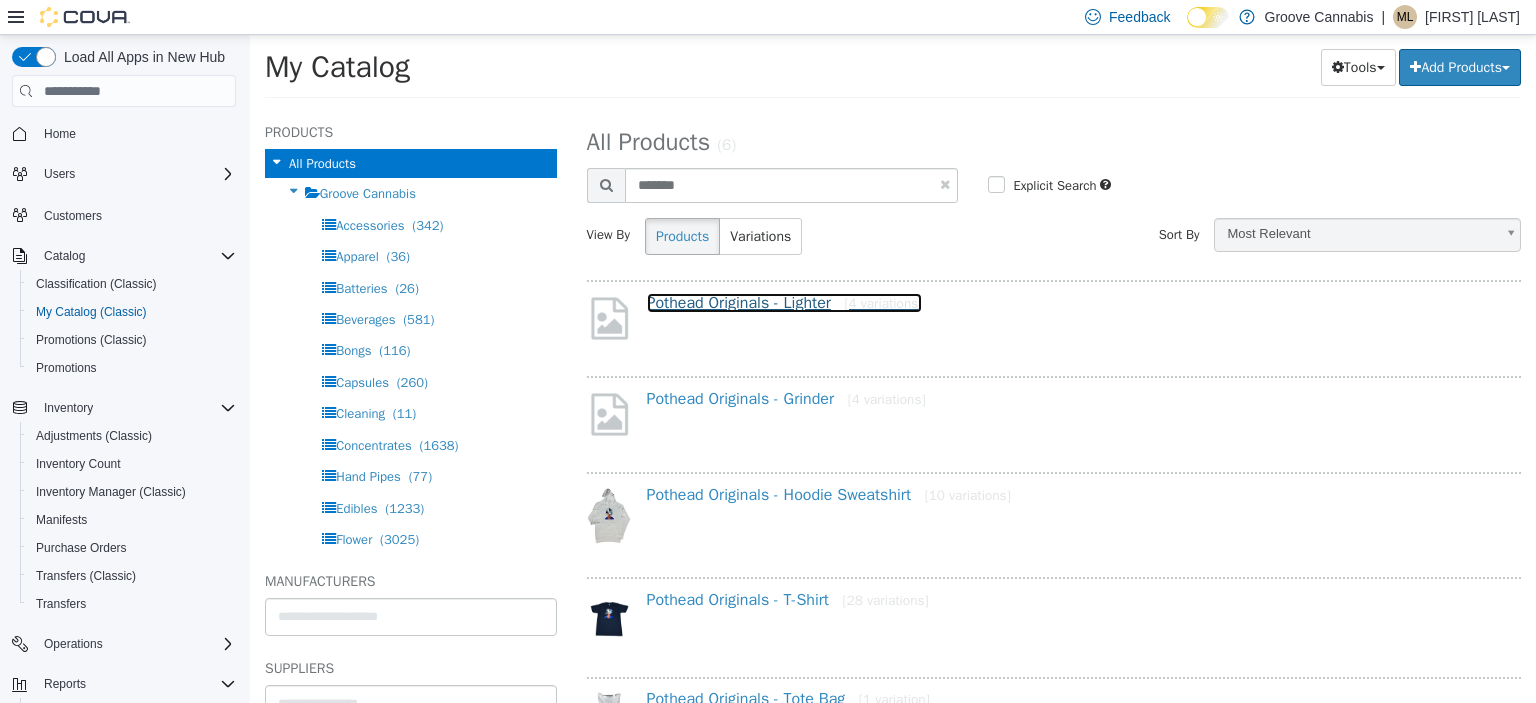 click on "Pothead Originals - Lighter
[4 variations]" at bounding box center [785, 303] 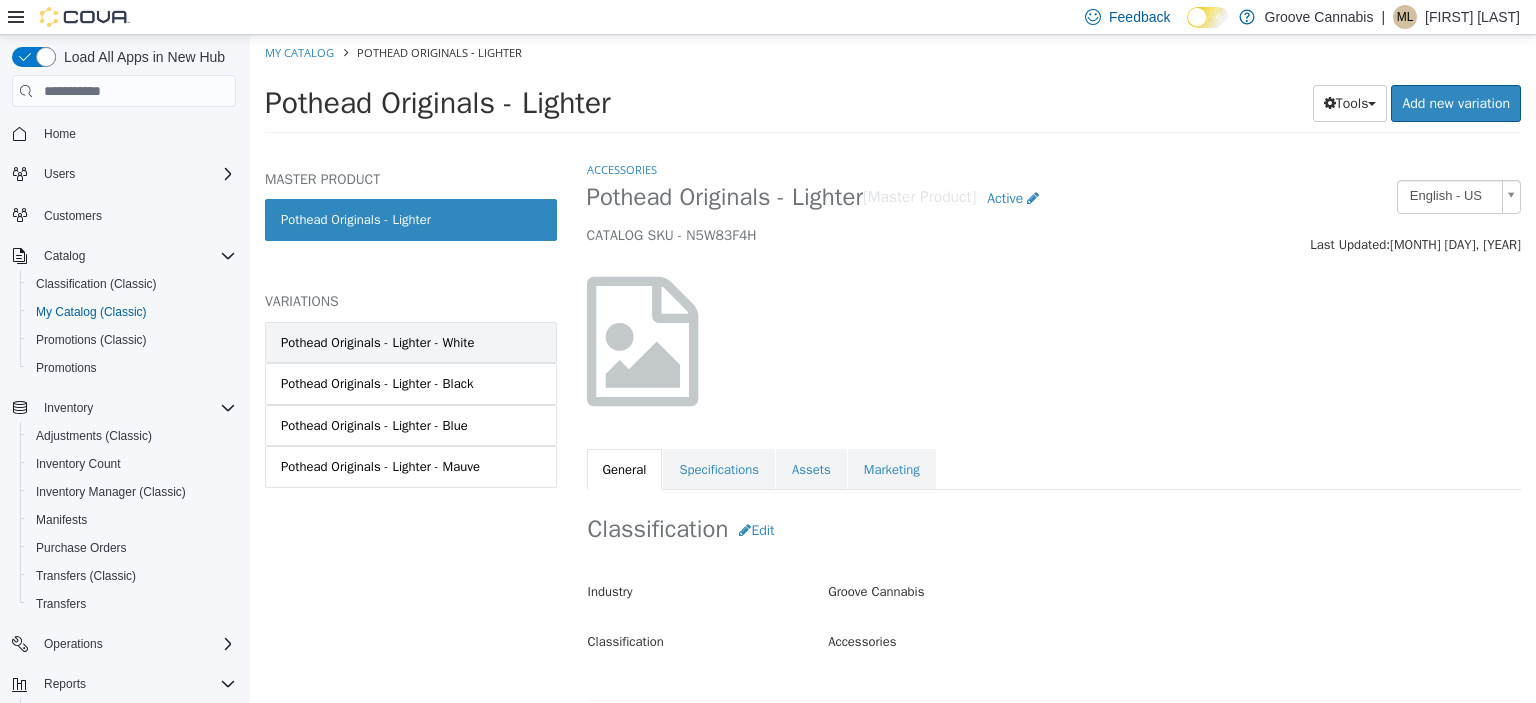 click on "Pothead Originals - Lighter - White" at bounding box center [411, 343] 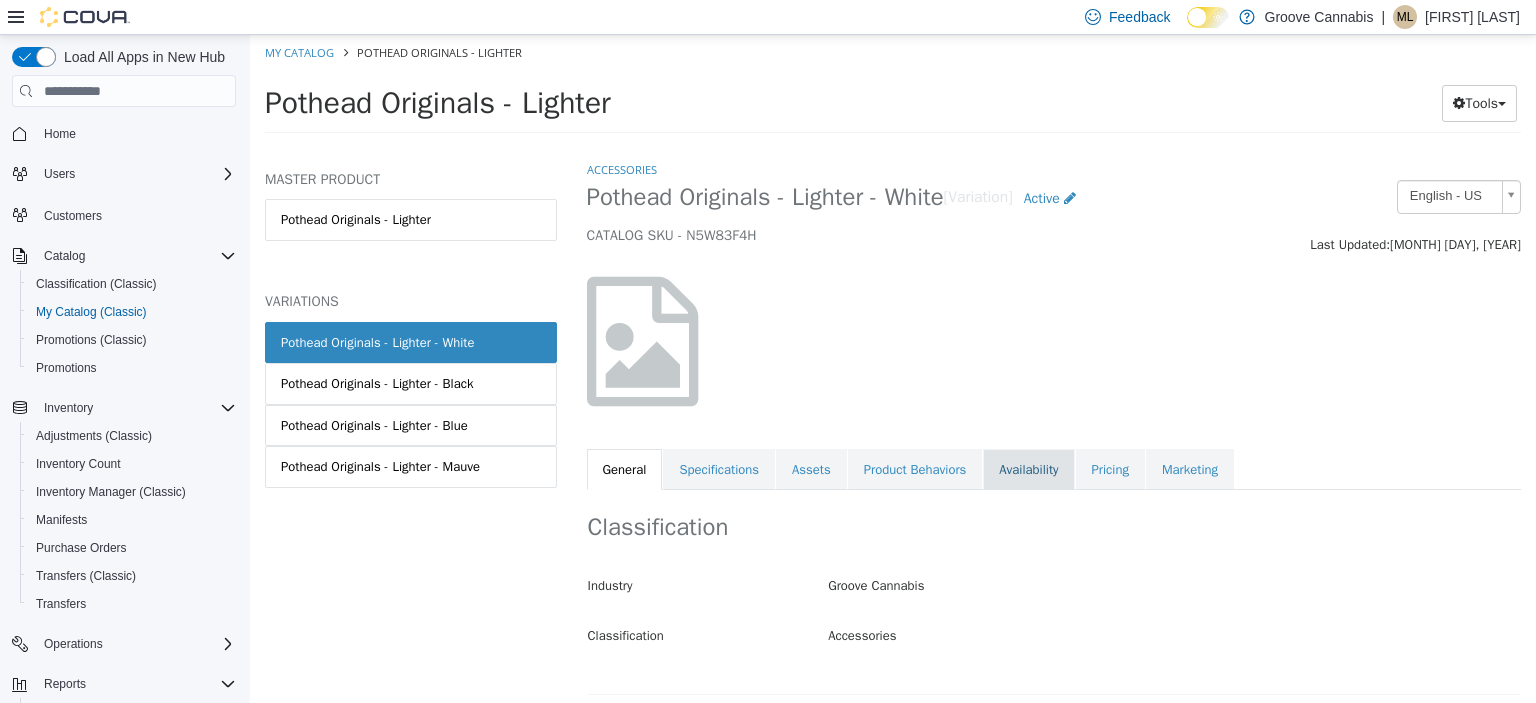 click on "Availability" at bounding box center [1028, 470] 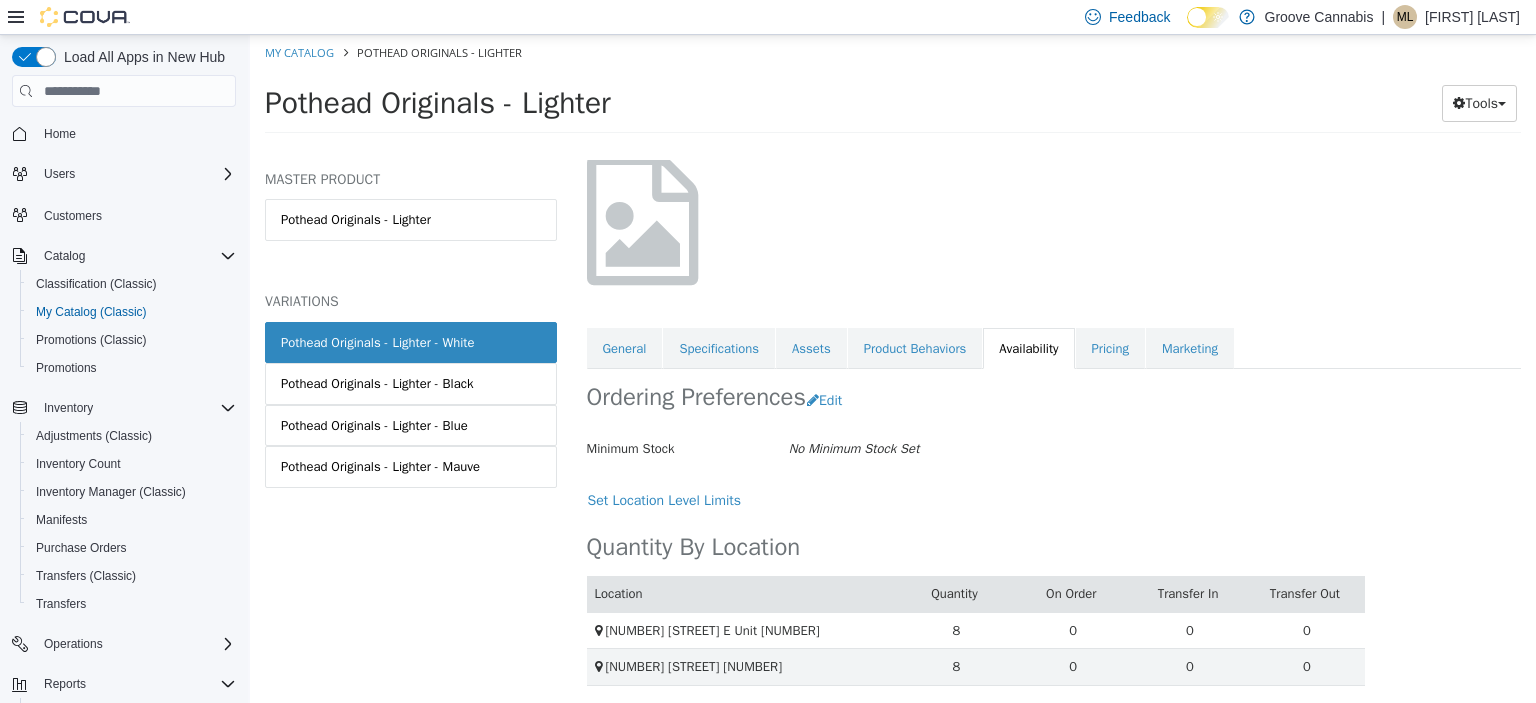 scroll, scrollTop: 122, scrollLeft: 0, axis: vertical 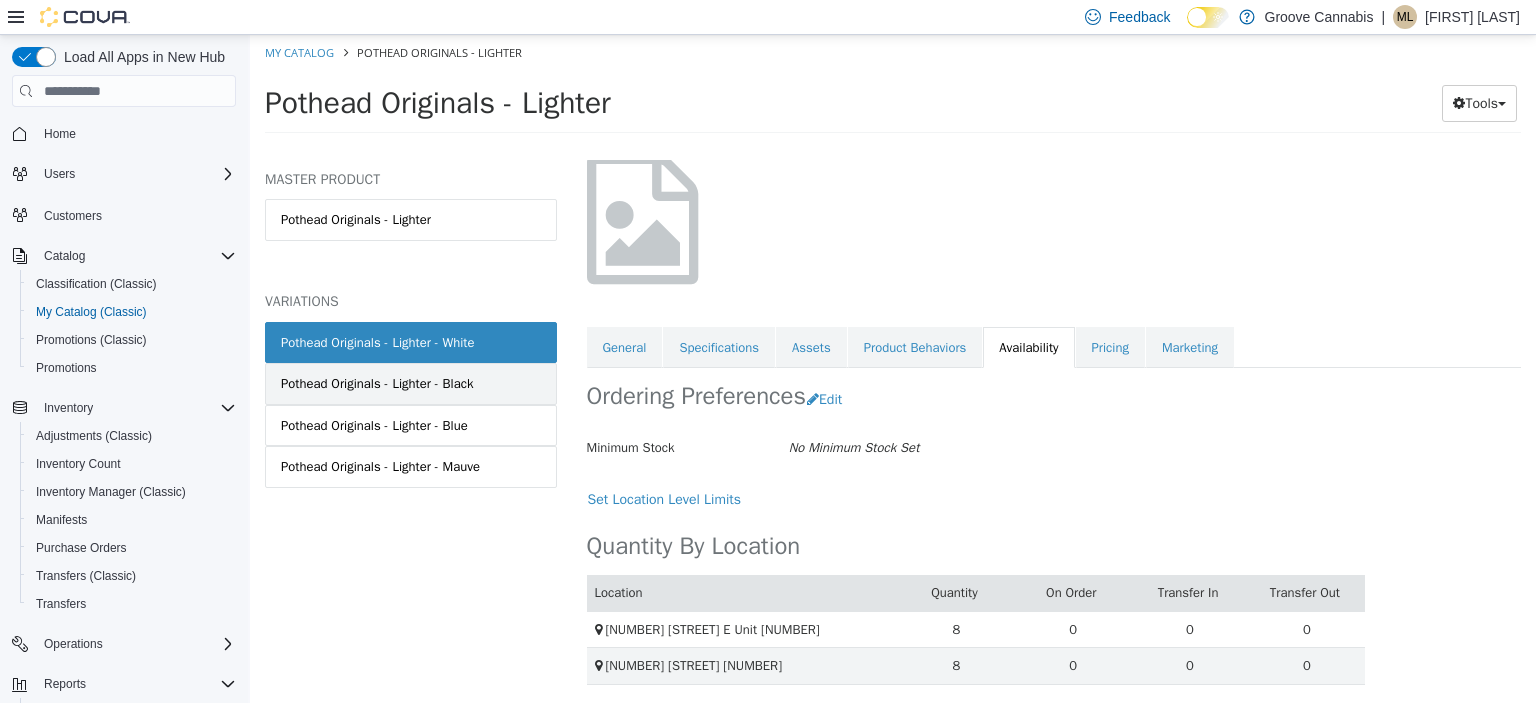 click on "Pothead Originals - Lighter - Black" at bounding box center [377, 384] 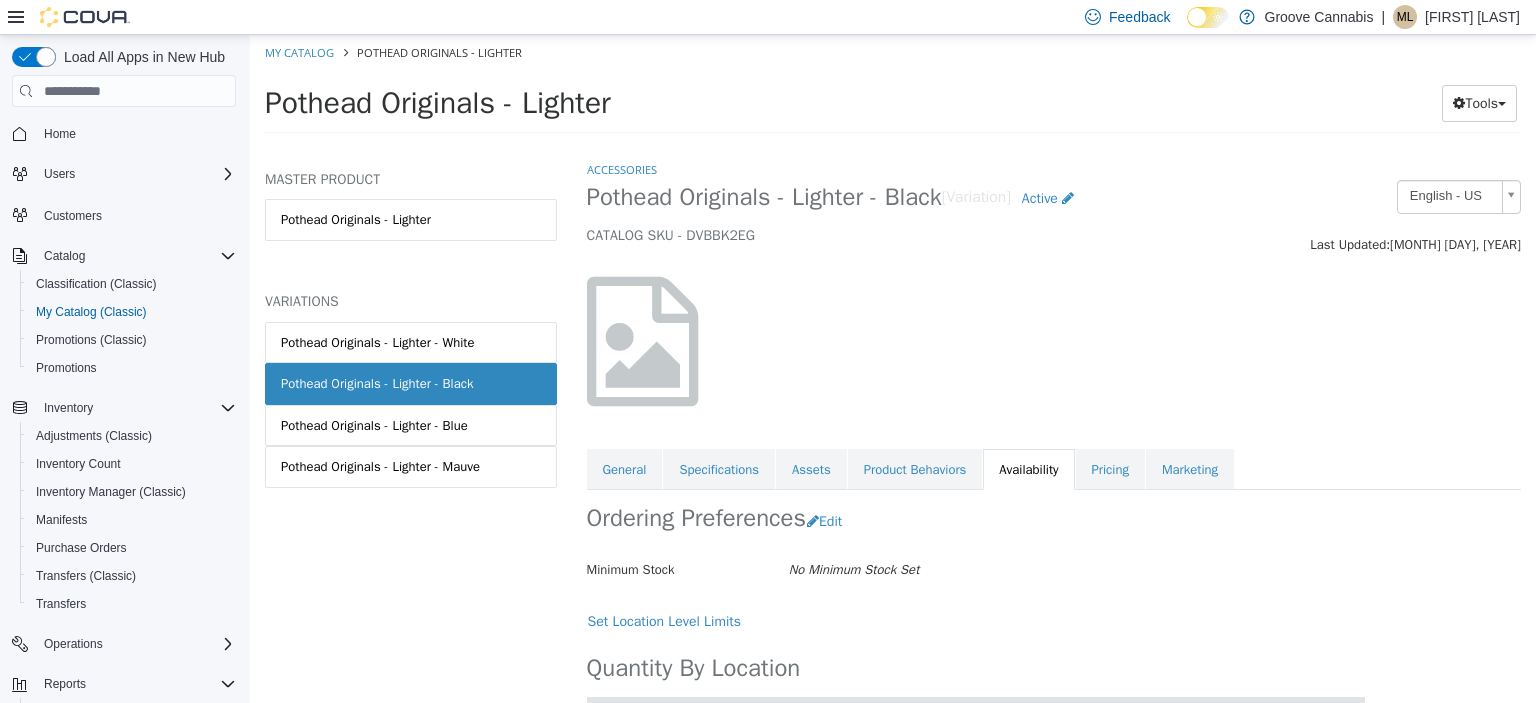 scroll, scrollTop: 123, scrollLeft: 0, axis: vertical 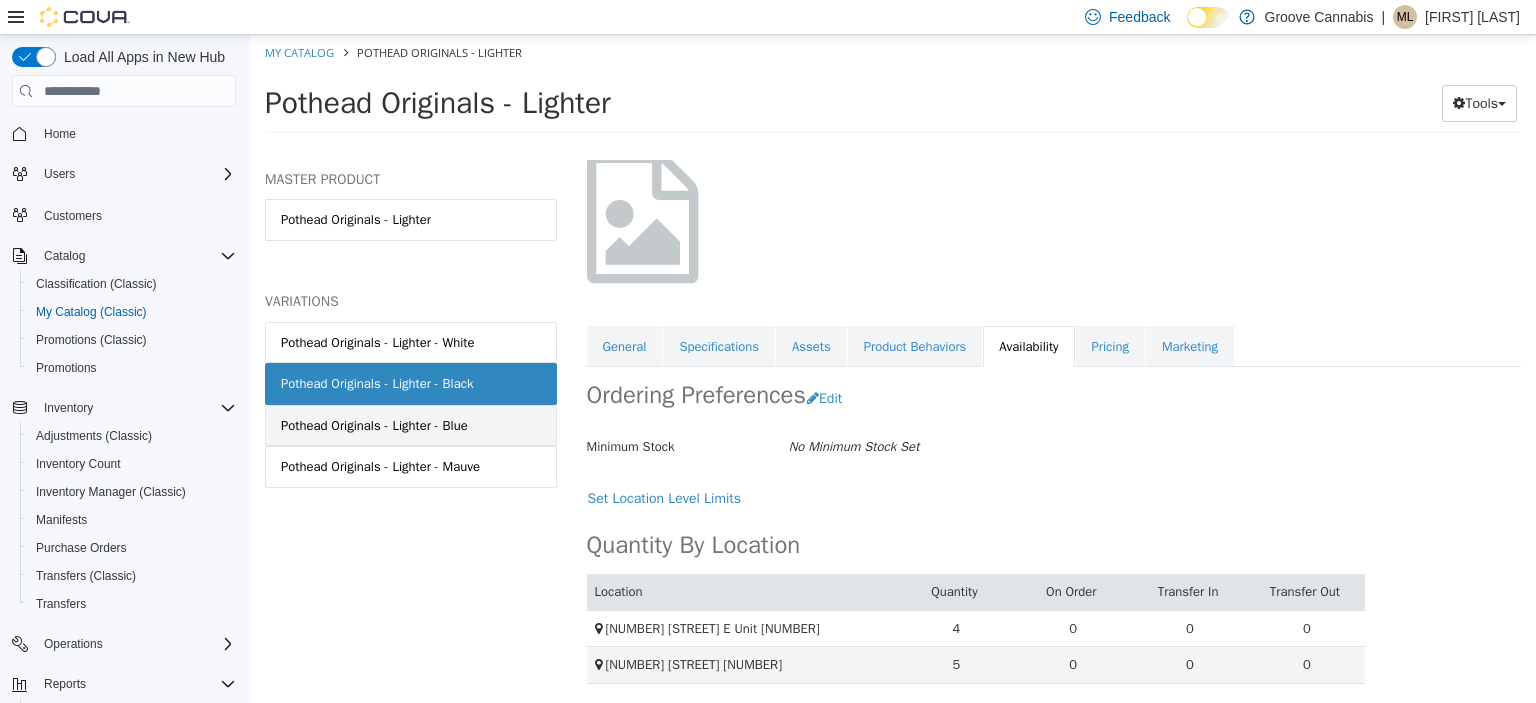 click on "Pothead Originals - Lighter - Blue" at bounding box center (411, 426) 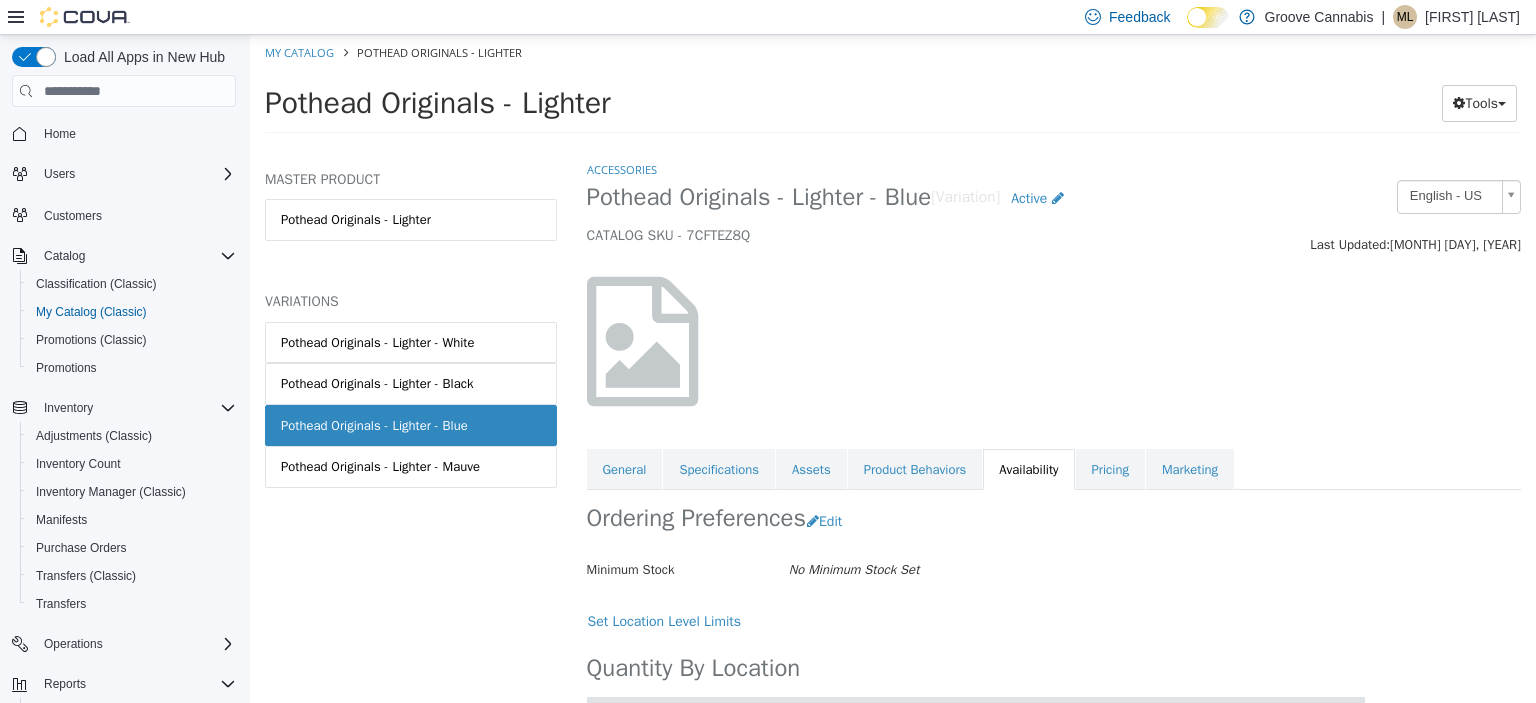 scroll, scrollTop: 123, scrollLeft: 0, axis: vertical 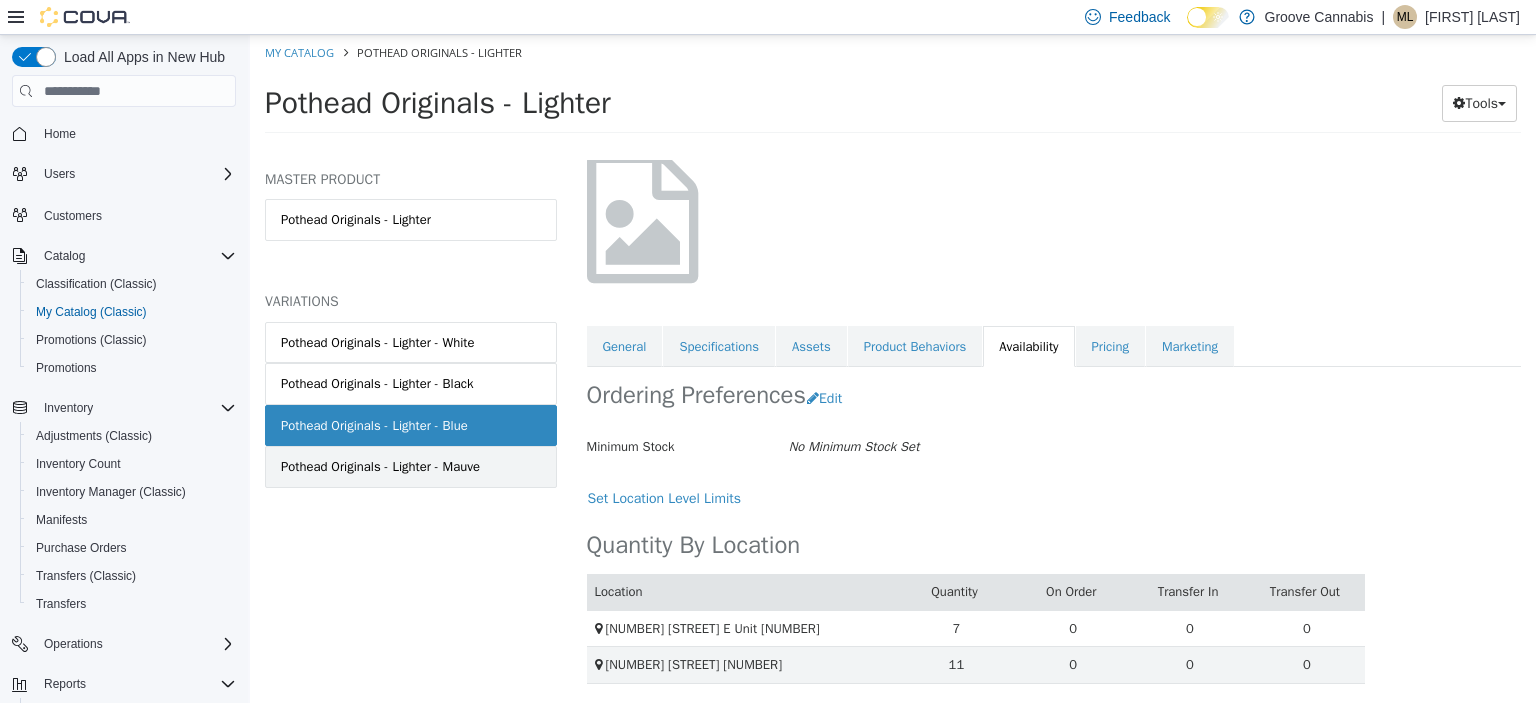 click on "Pothead Originals - Lighter - Mauve" at bounding box center [380, 467] 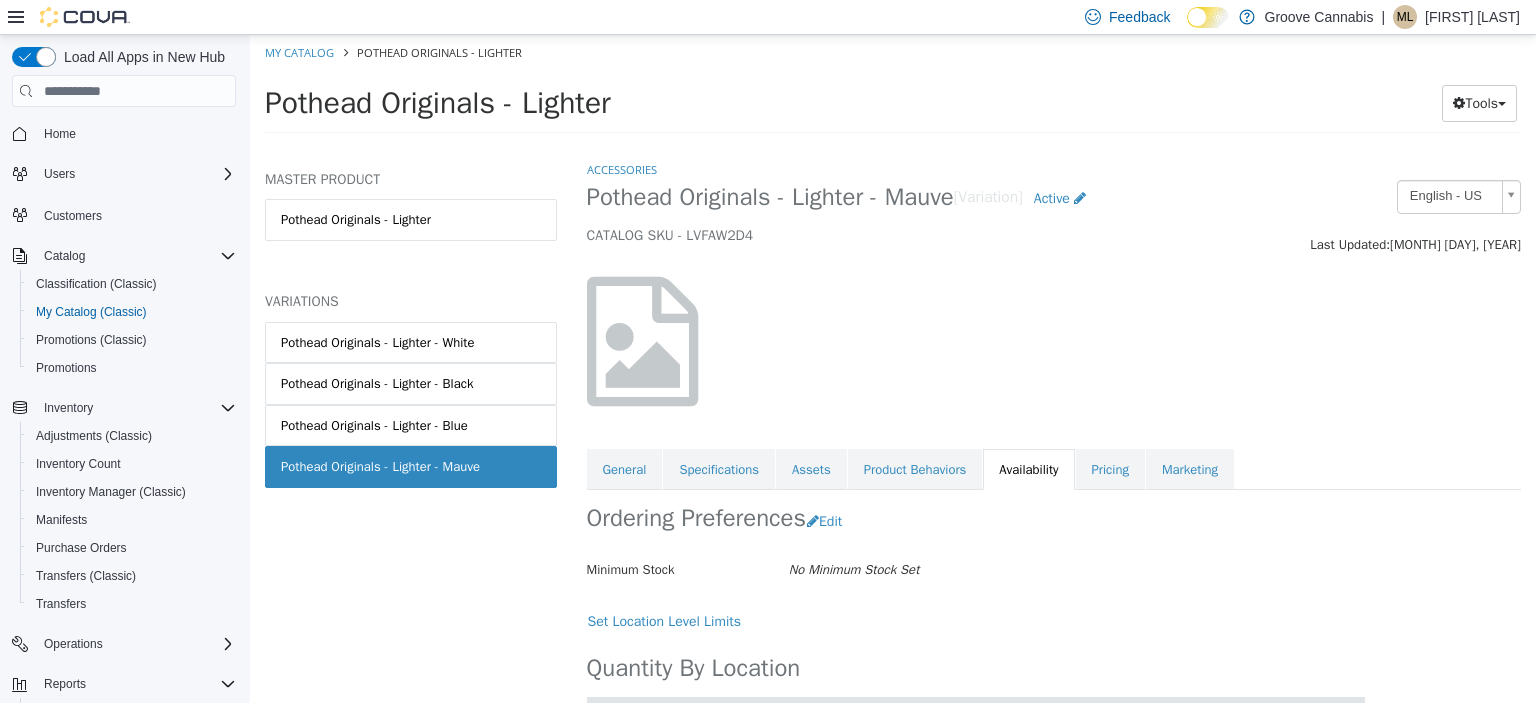 scroll, scrollTop: 123, scrollLeft: 0, axis: vertical 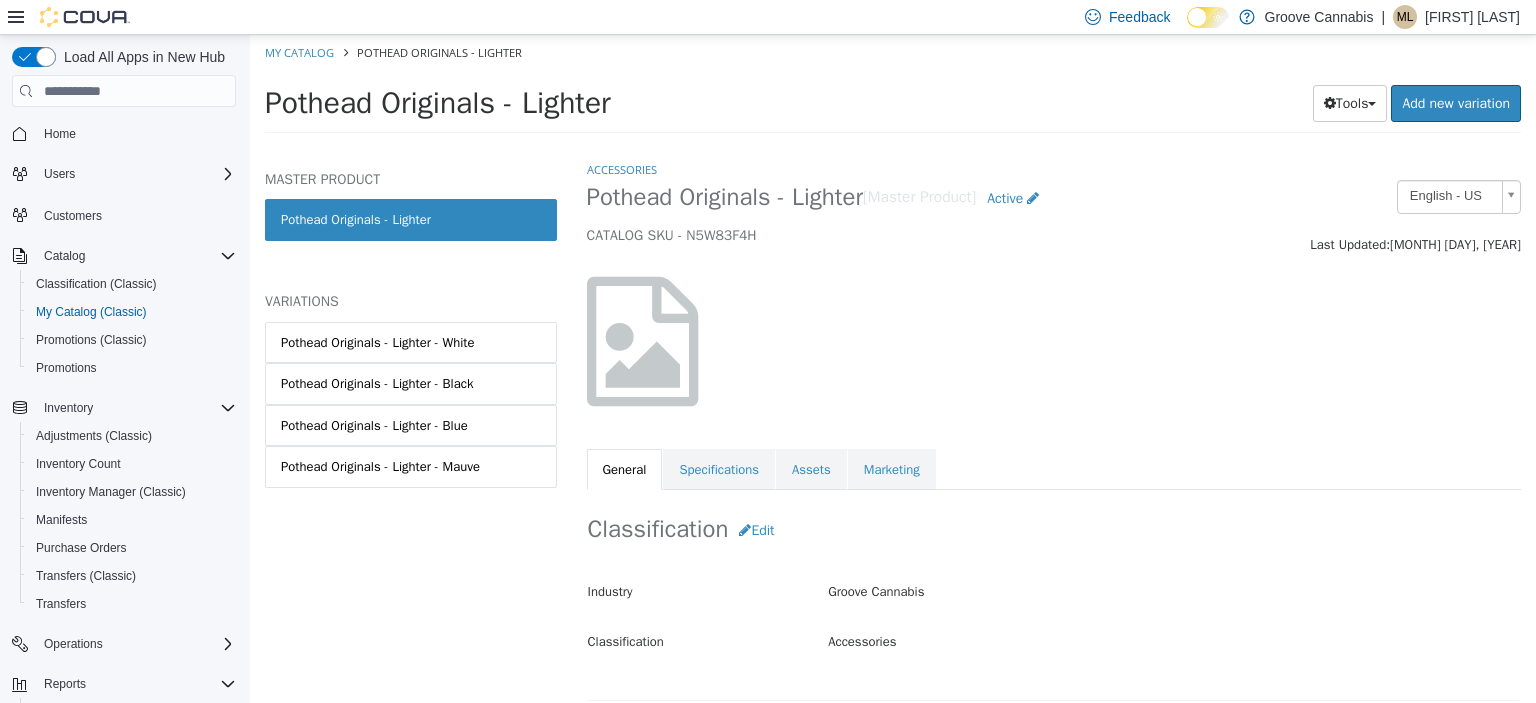 select on "**********" 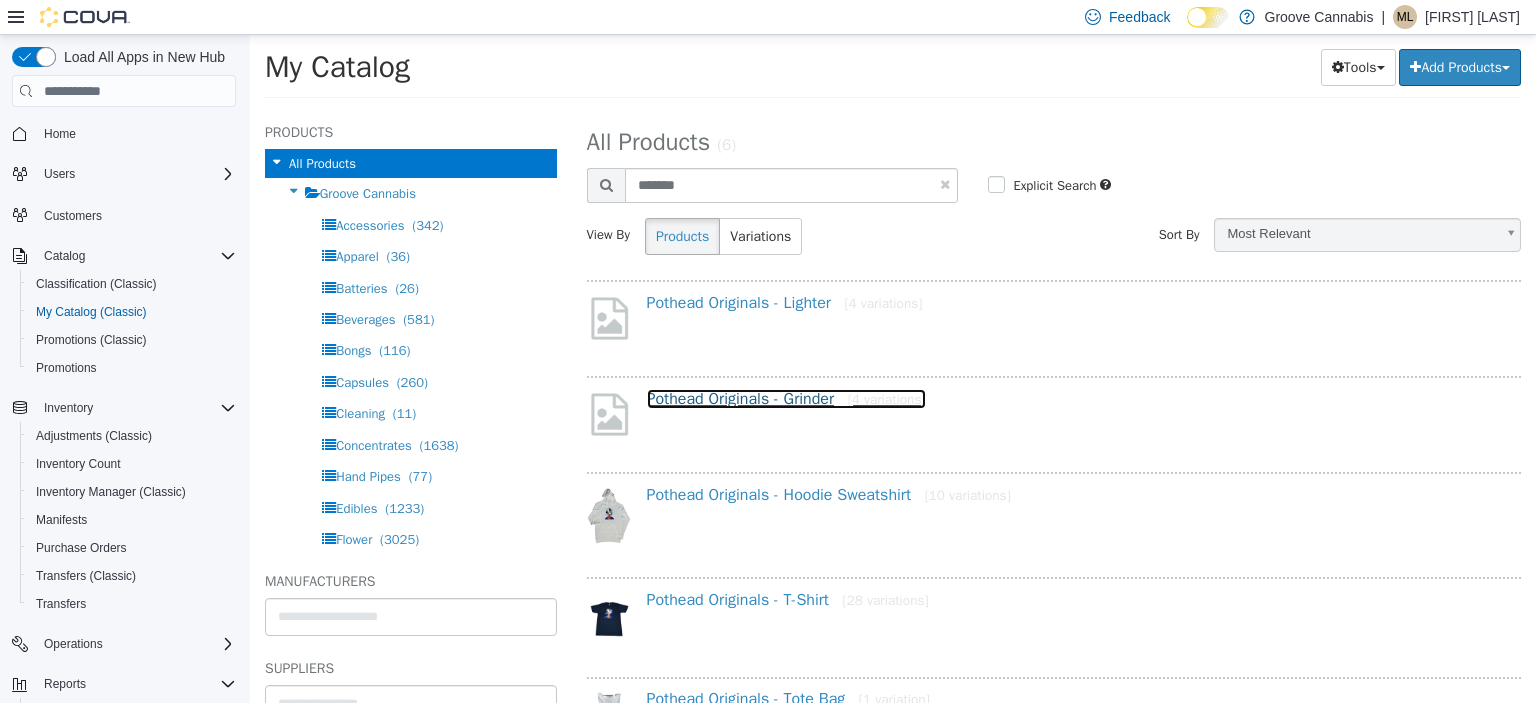 click on "Pothead Originals - Grinder
[4 variations]" at bounding box center [786, 399] 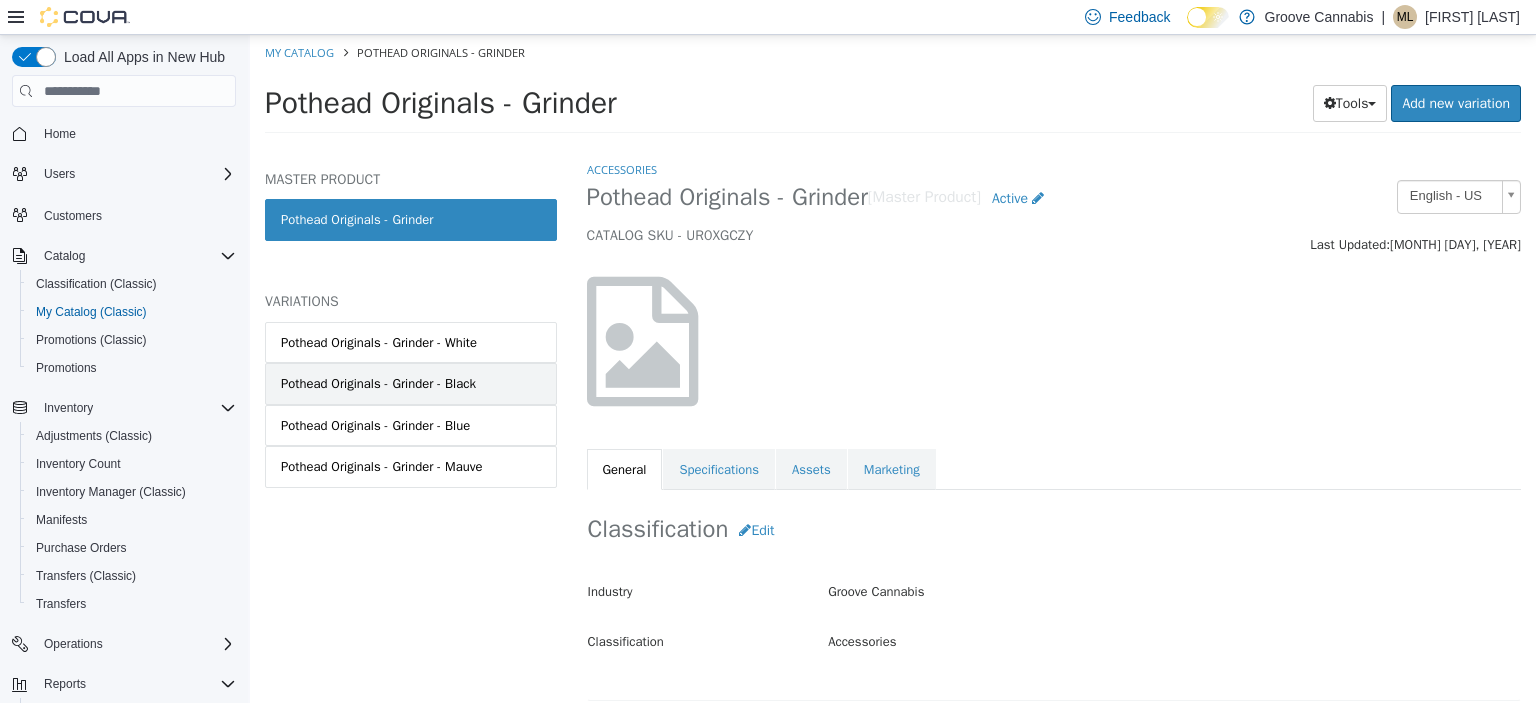 click on "Pothead Originals - Grinder - Black" at bounding box center (411, 384) 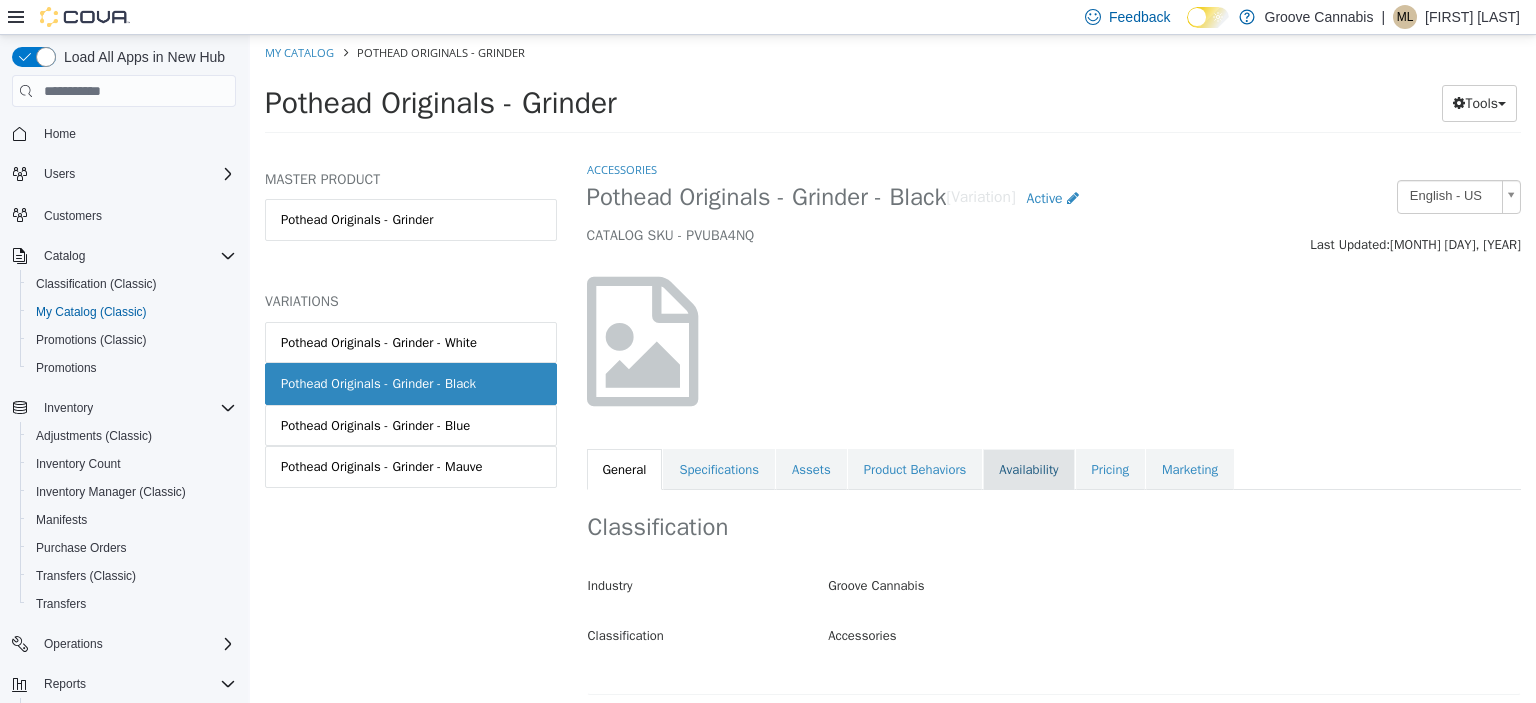 click on "Availability" at bounding box center (1028, 470) 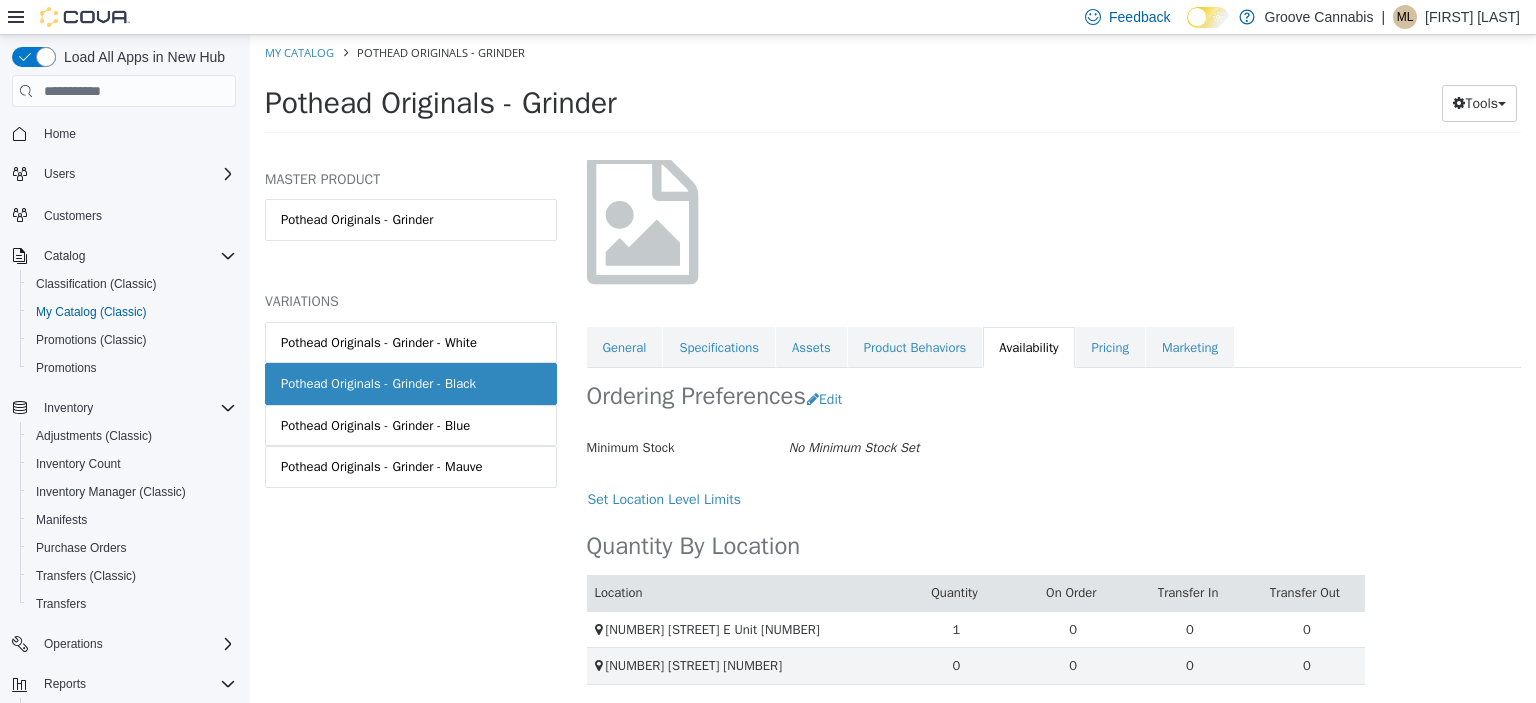 scroll, scrollTop: 121, scrollLeft: 0, axis: vertical 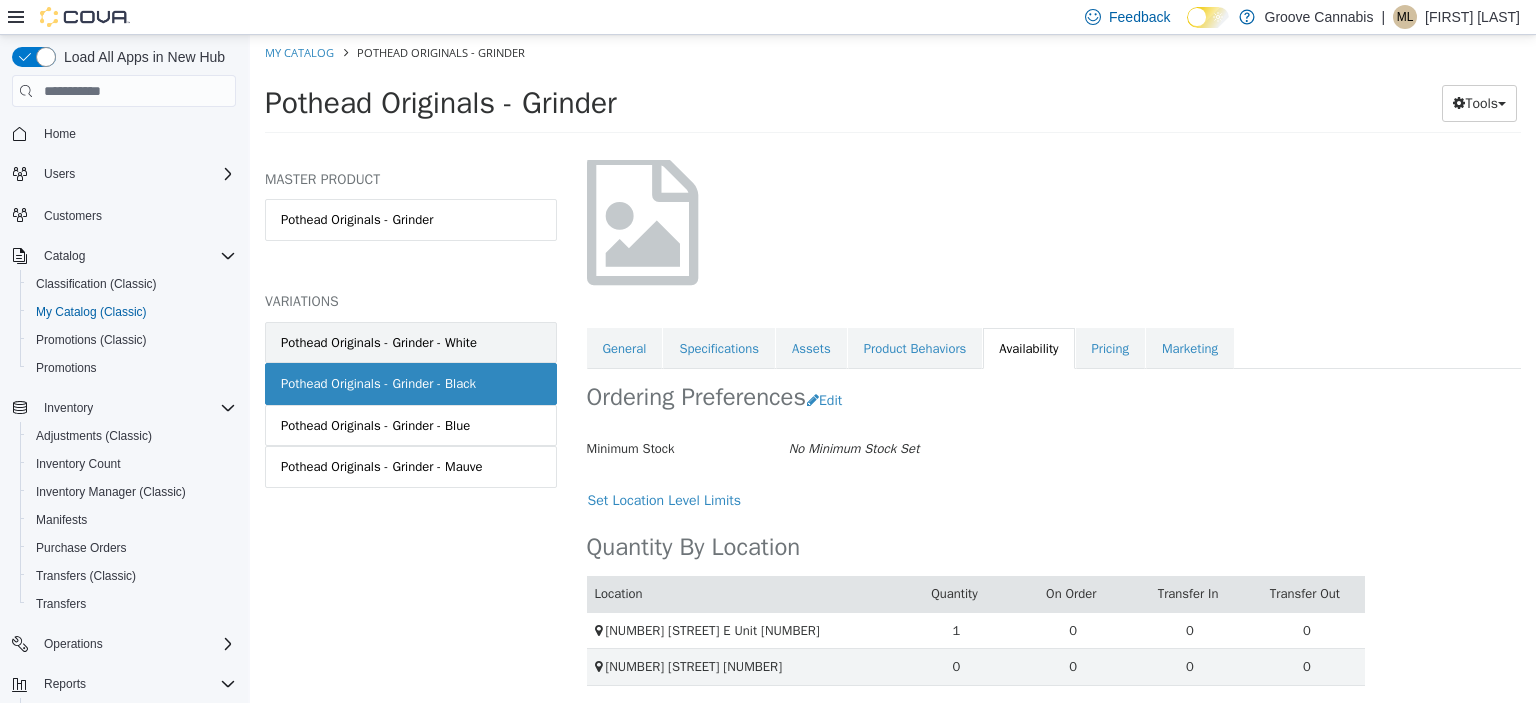 click on "Pothead Originals - Grinder - White" at bounding box center (379, 343) 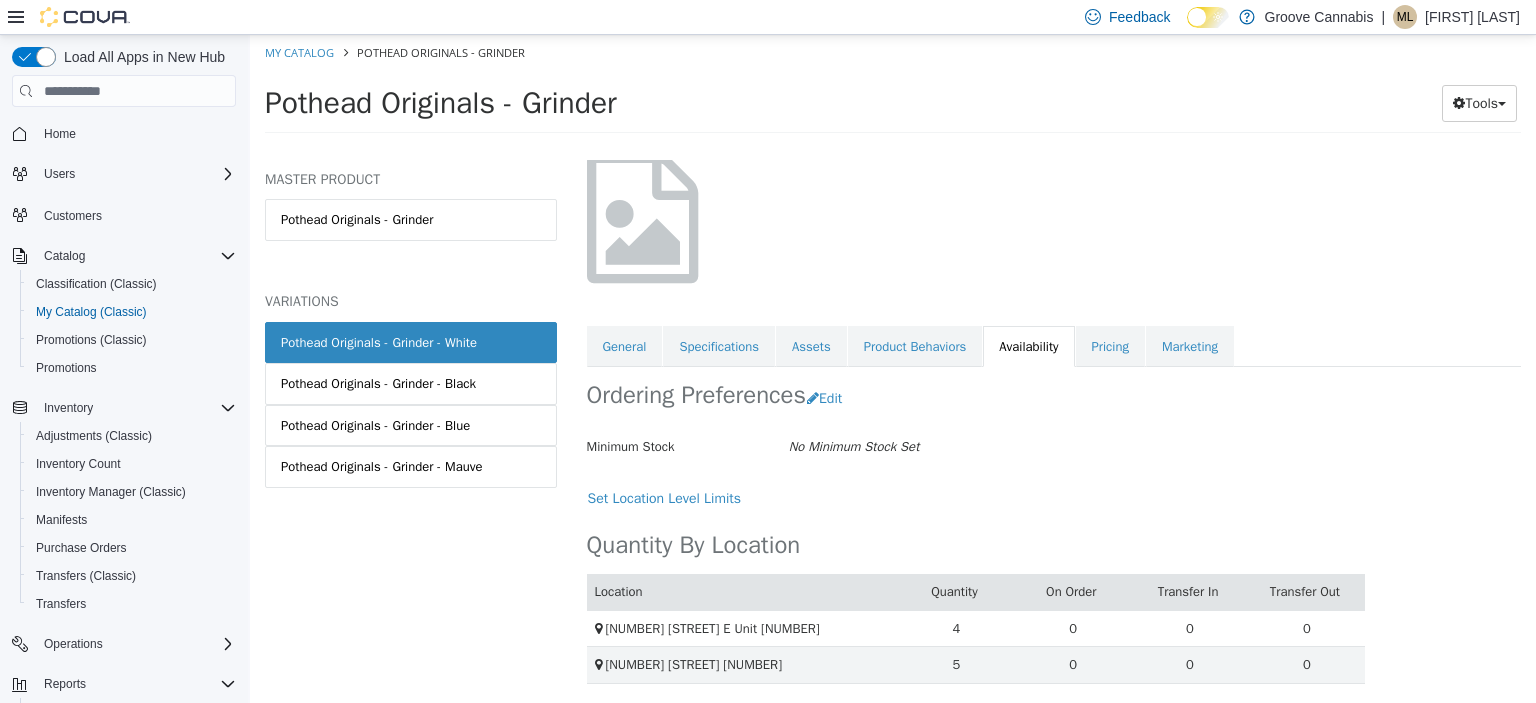 scroll, scrollTop: 123, scrollLeft: 0, axis: vertical 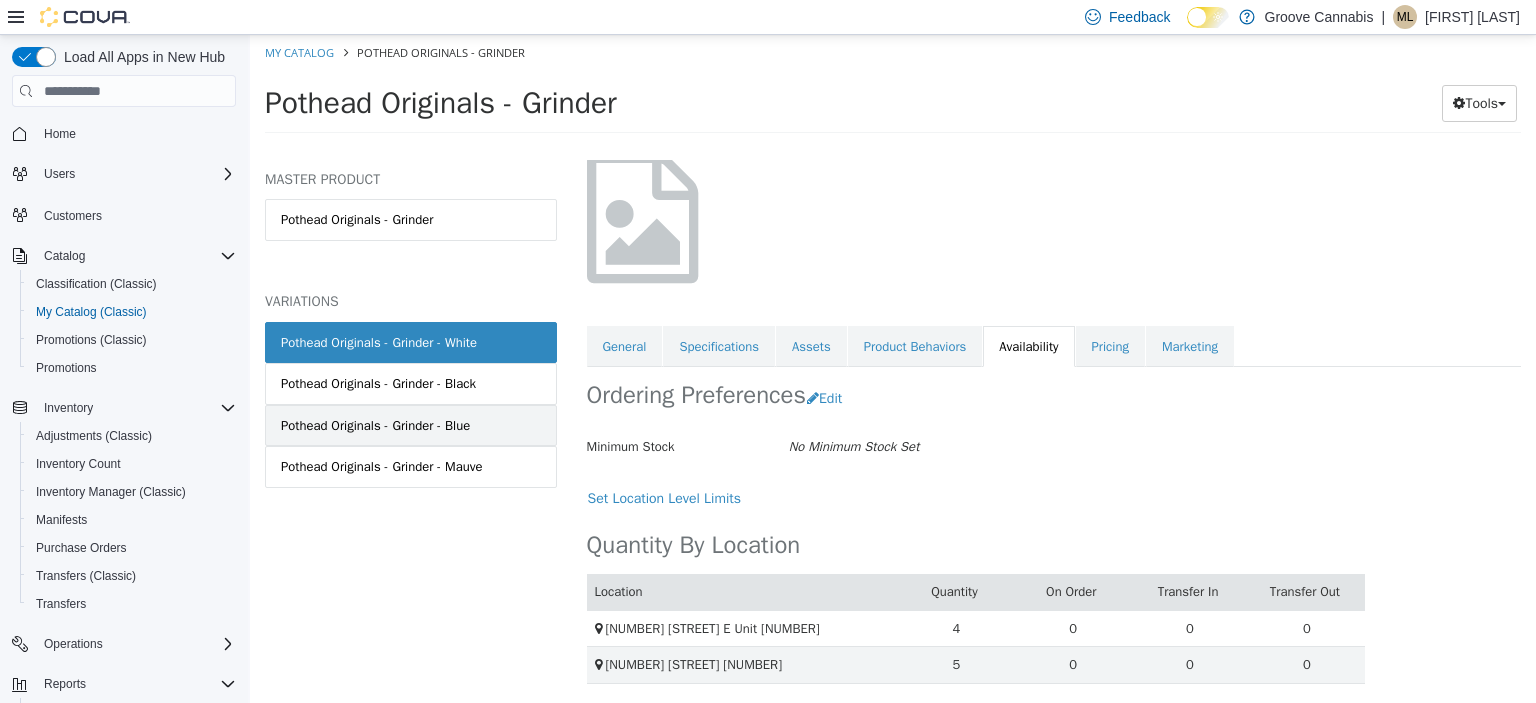 click on "Pothead Originals - Grinder - Blue" at bounding box center (375, 426) 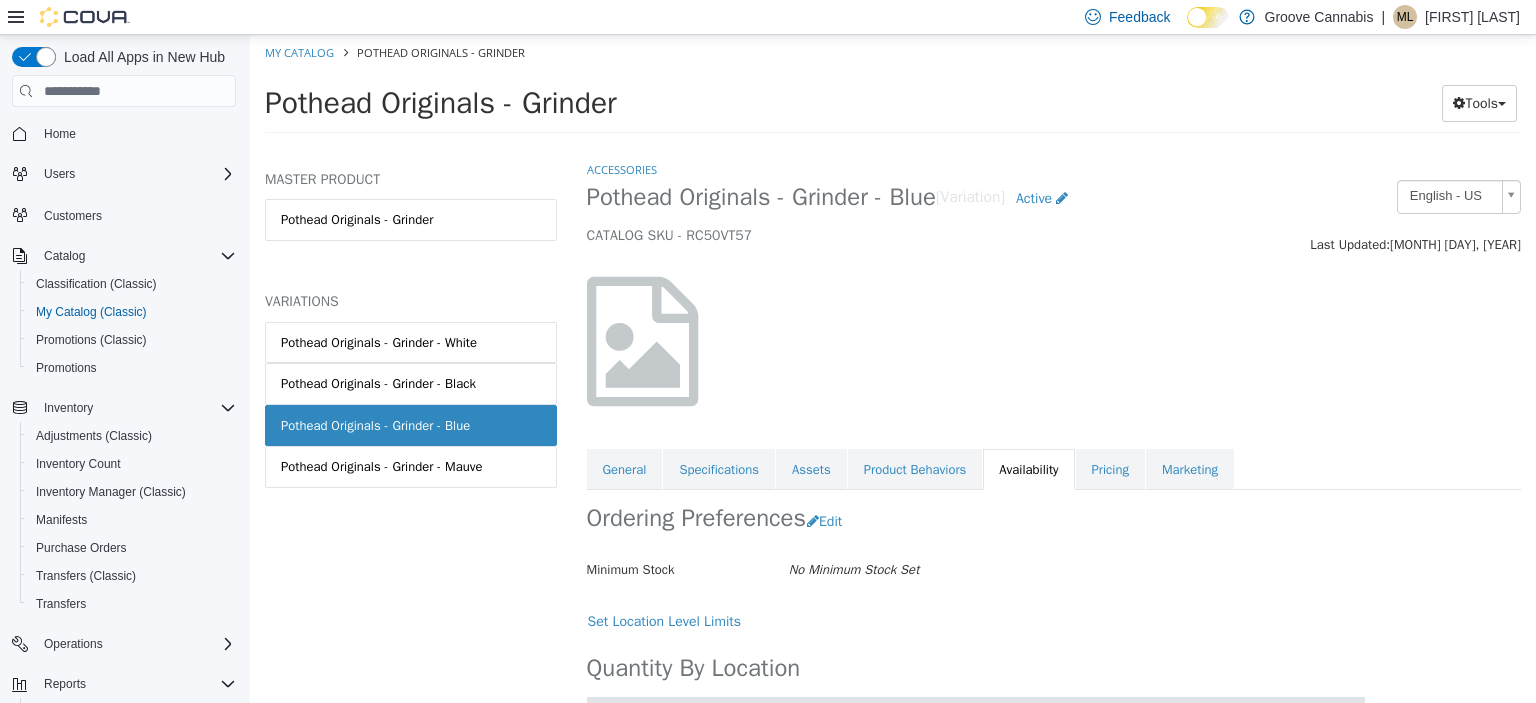 scroll, scrollTop: 123, scrollLeft: 0, axis: vertical 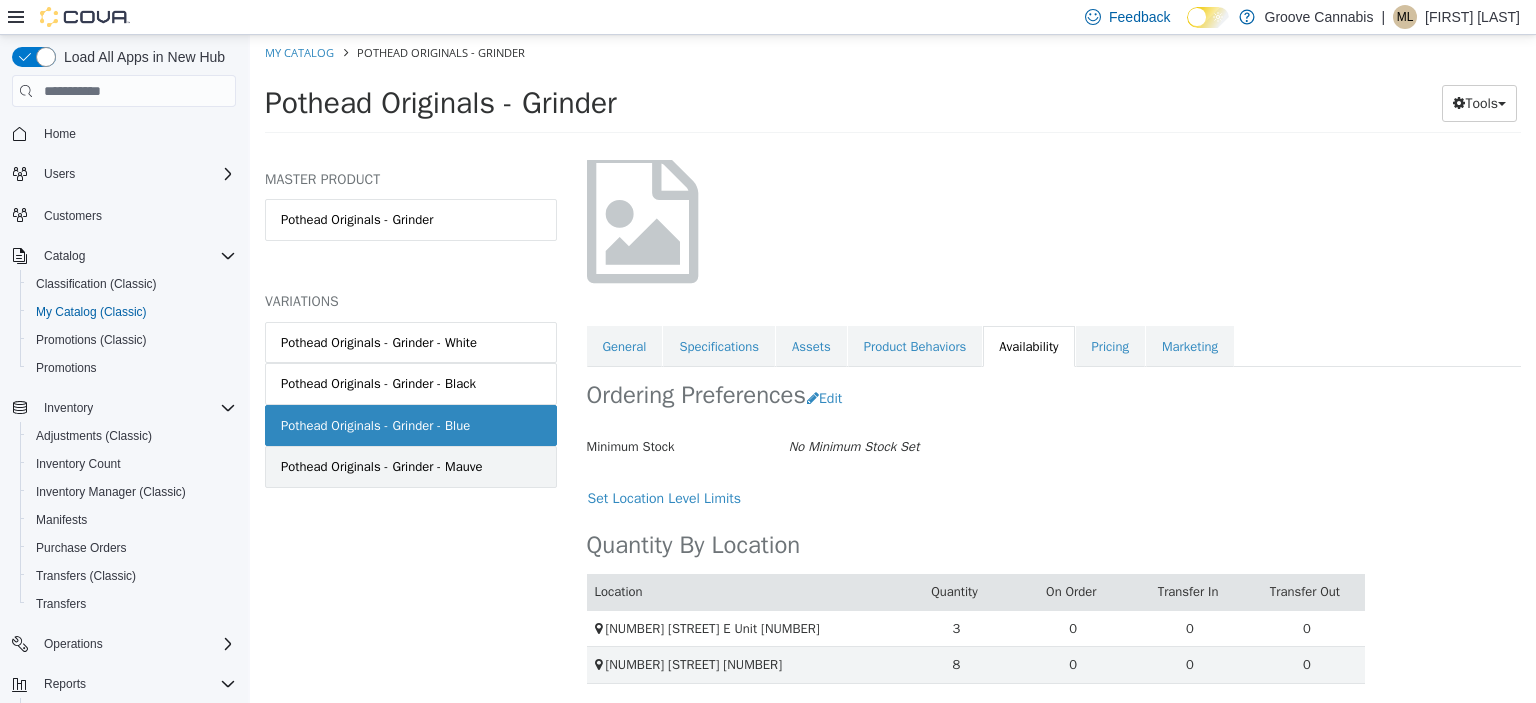 click on "Pothead Originals - Grinder - Mauve" at bounding box center (381, 467) 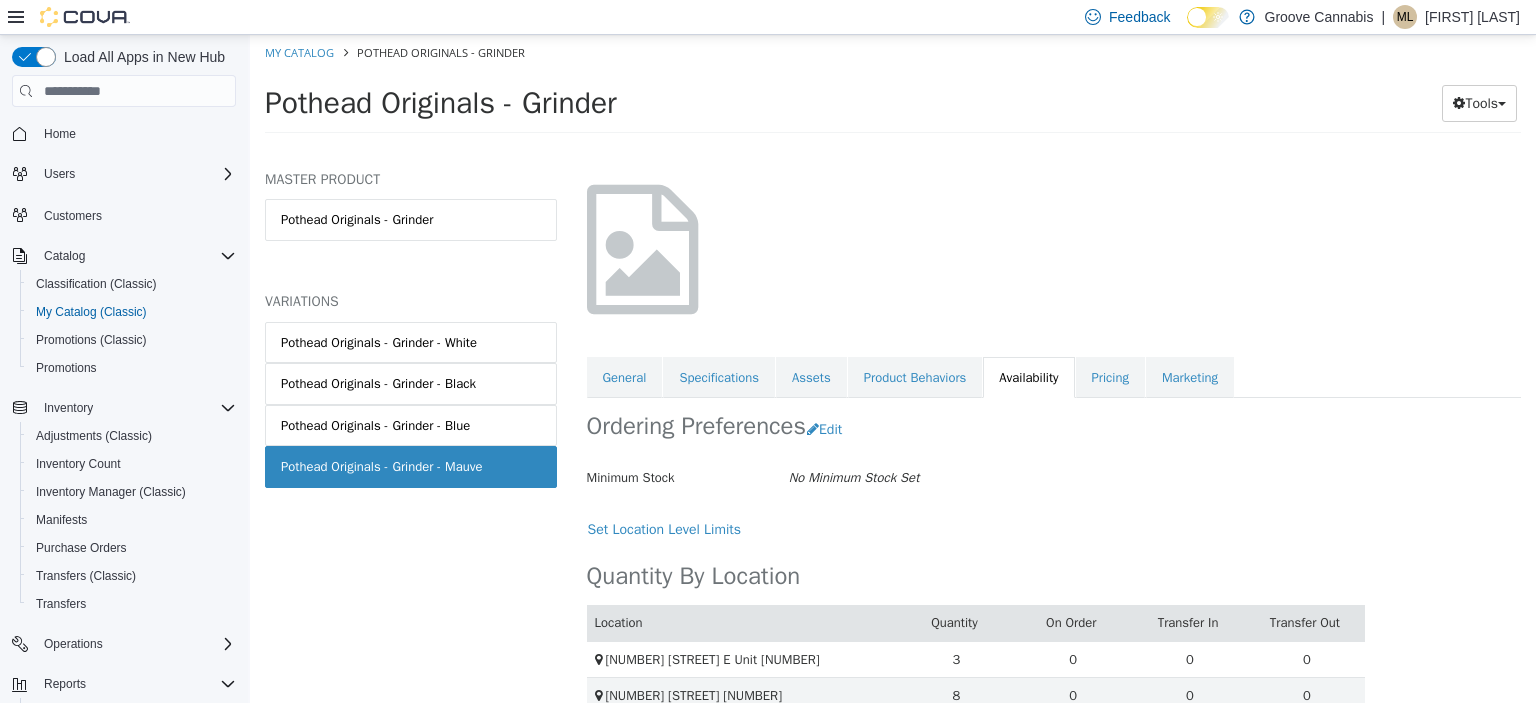 scroll, scrollTop: 123, scrollLeft: 0, axis: vertical 